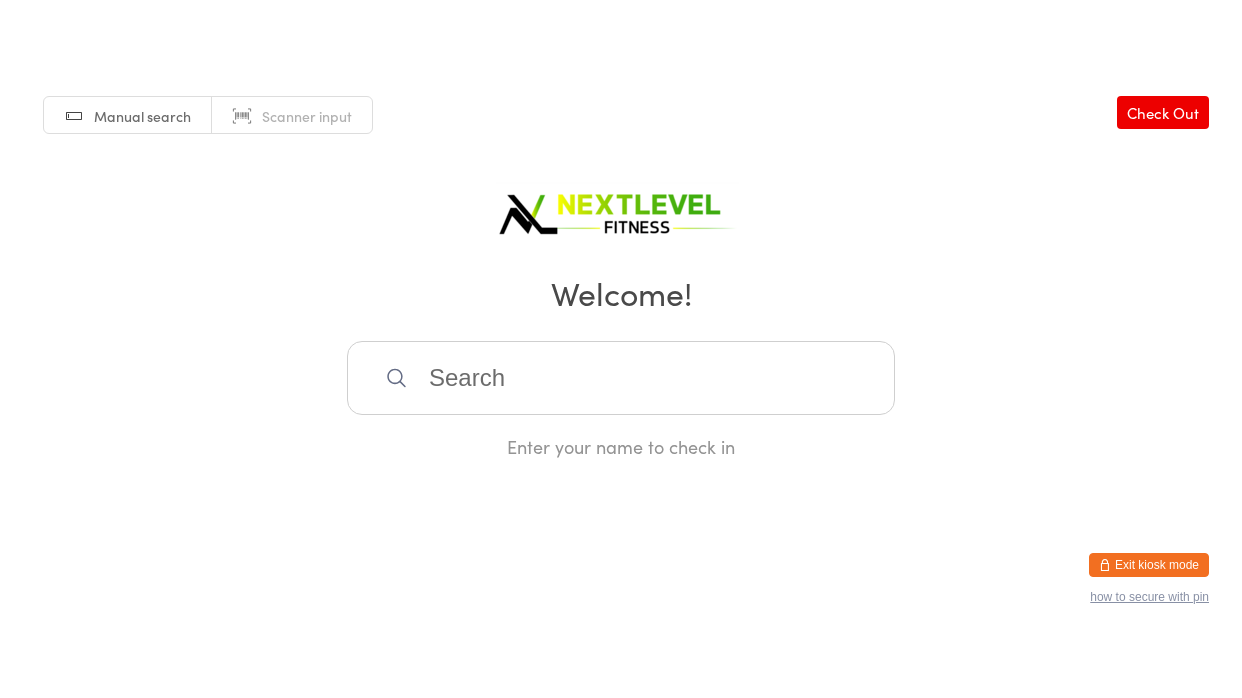 scroll, scrollTop: 0, scrollLeft: 0, axis: both 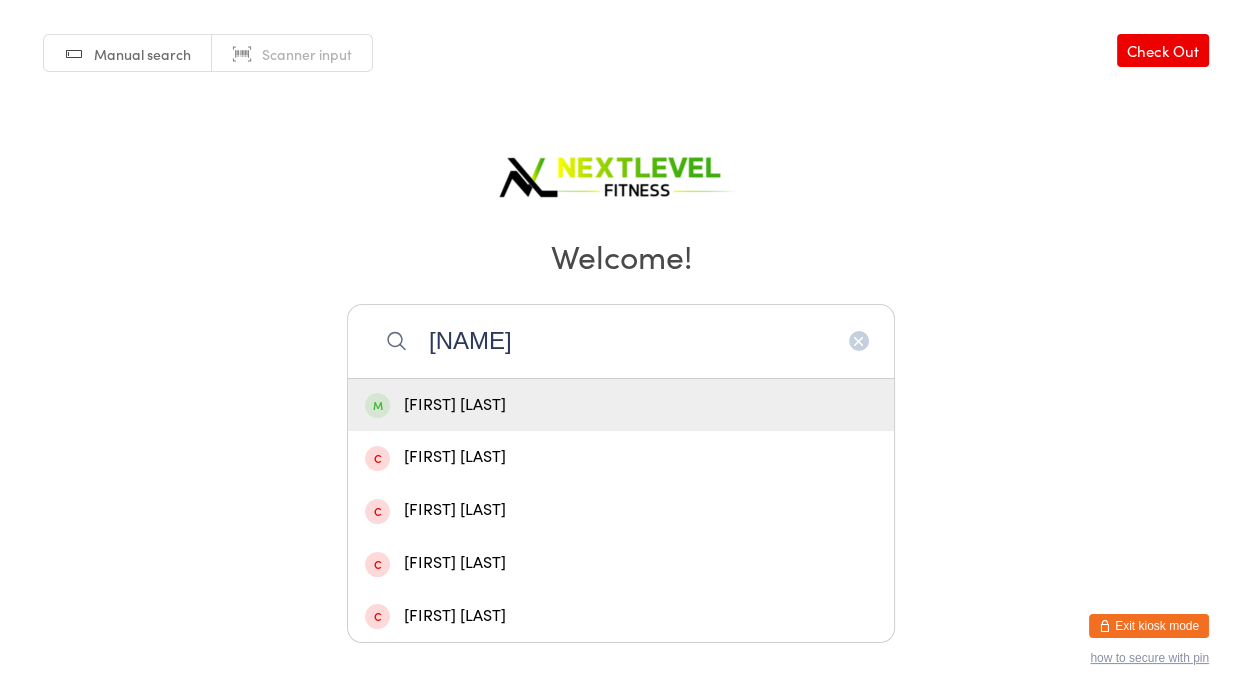 type on "[NAME]" 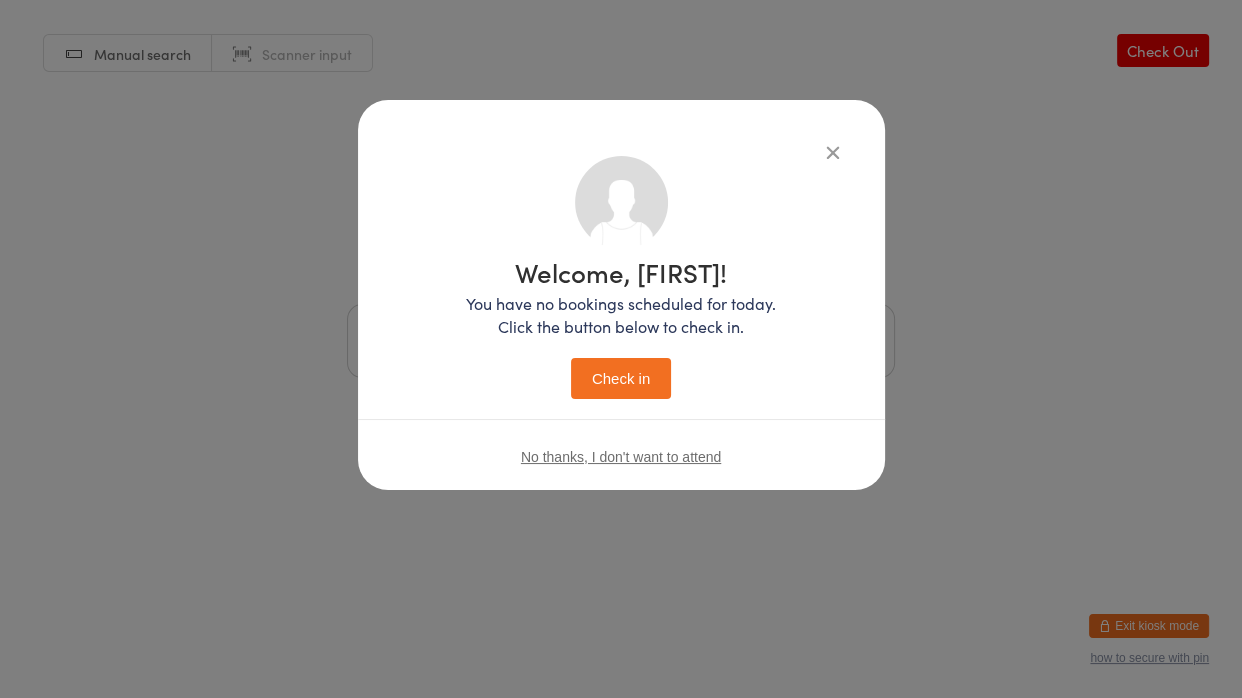 click on "Check in" at bounding box center [621, 378] 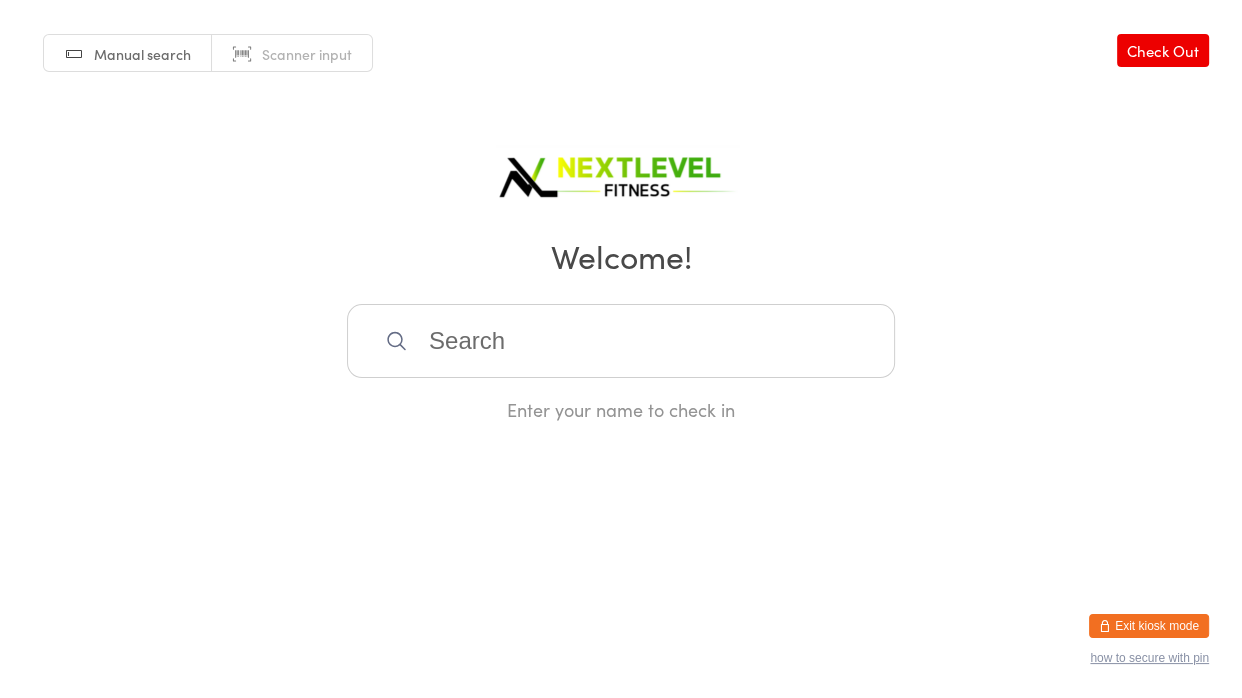click at bounding box center [621, 341] 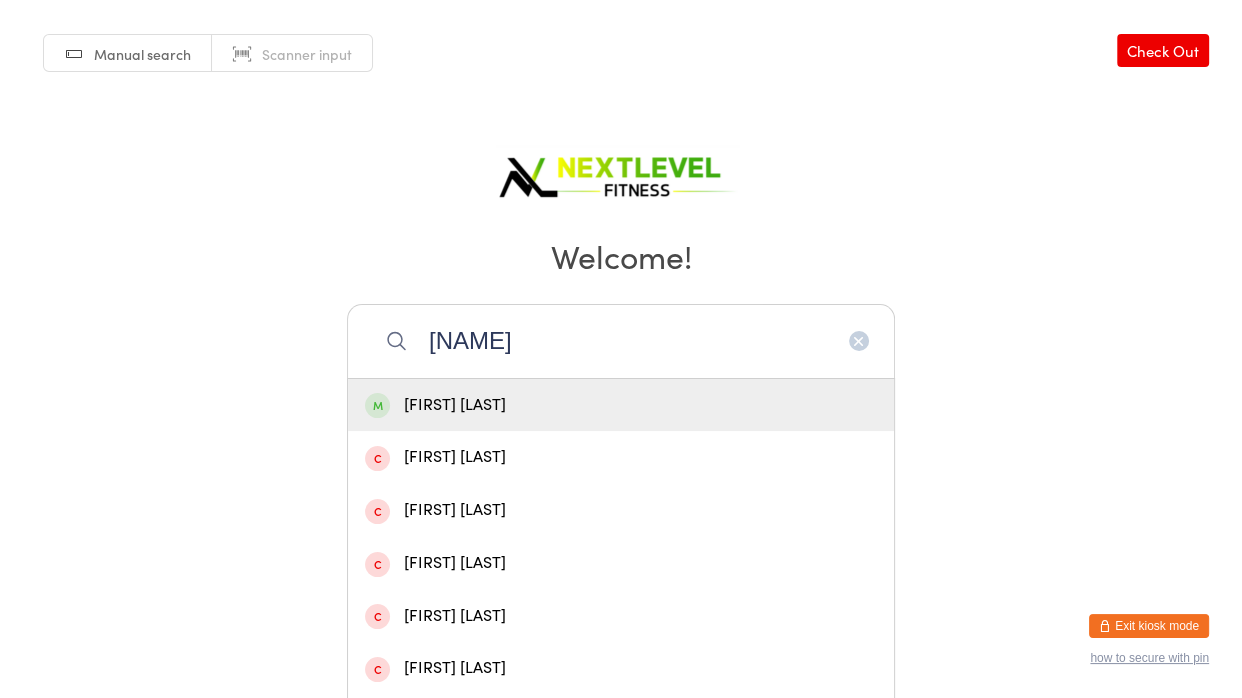 type on "[NAME]" 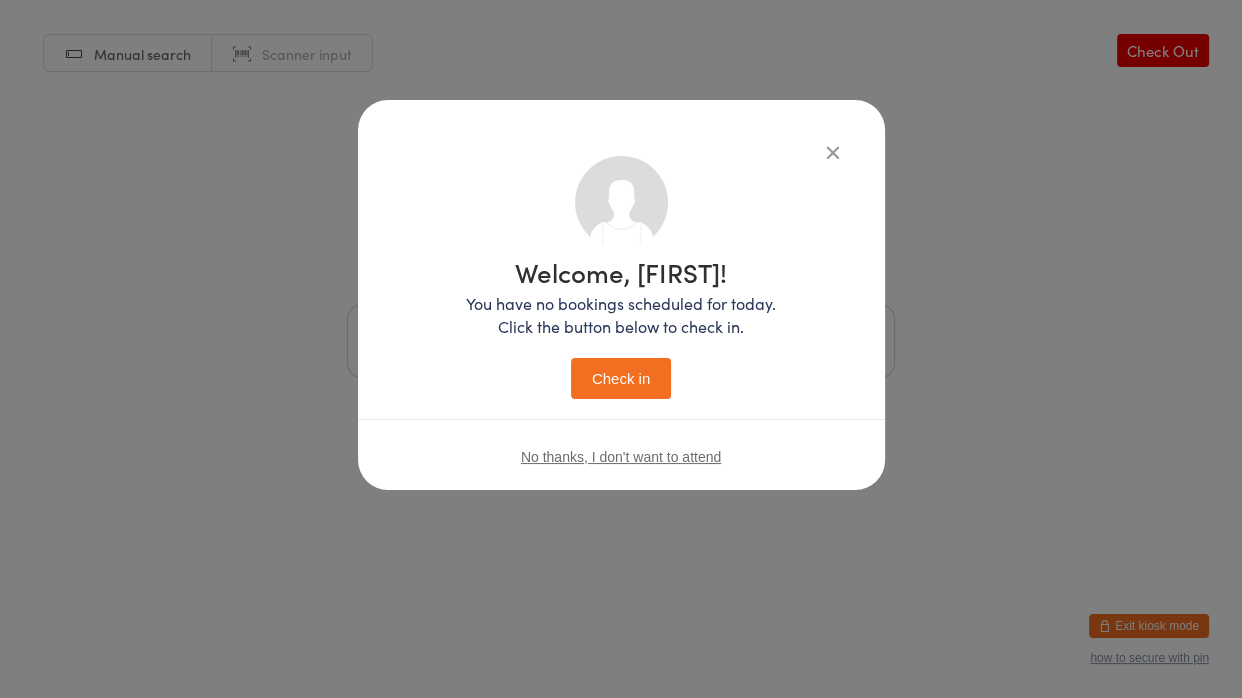 click on "Check in" at bounding box center [621, 378] 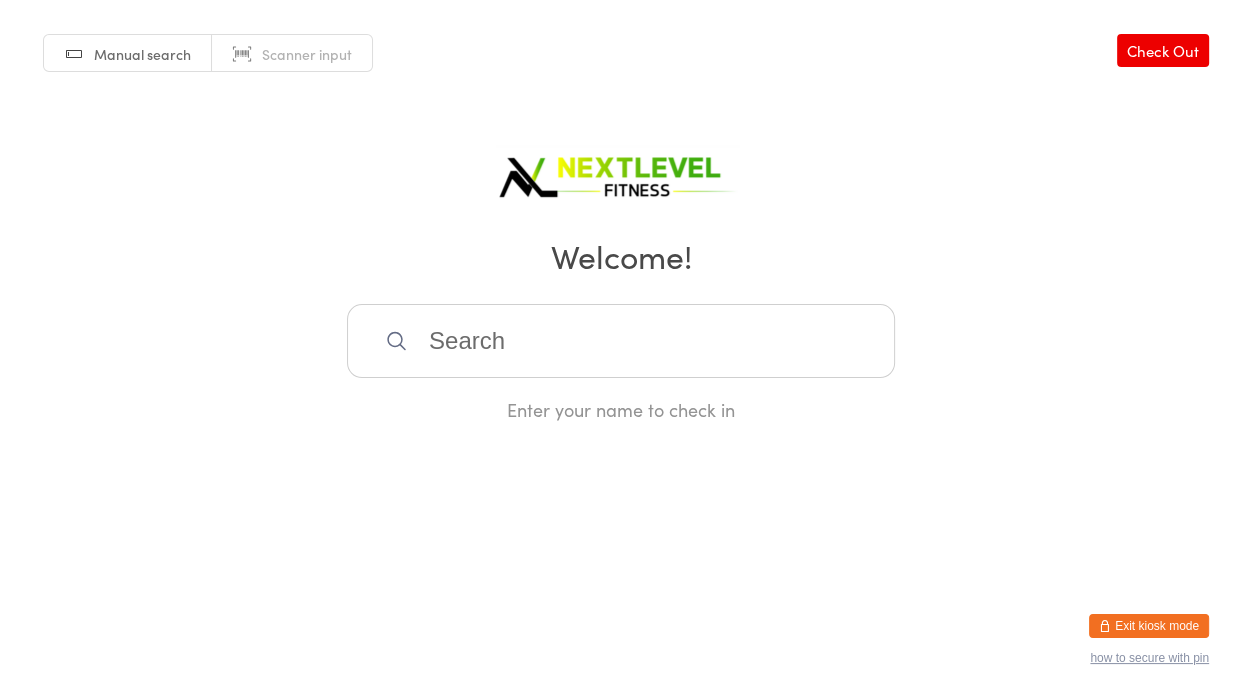 click at bounding box center (621, 341) 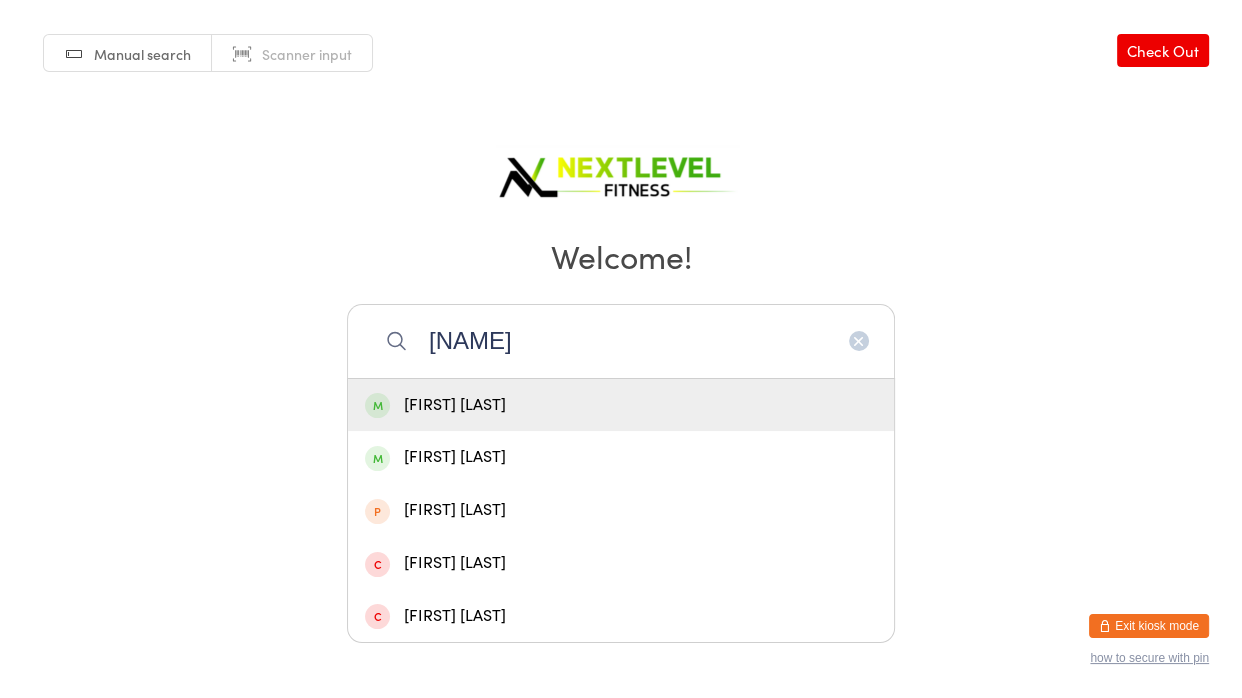 type on "[NAME]" 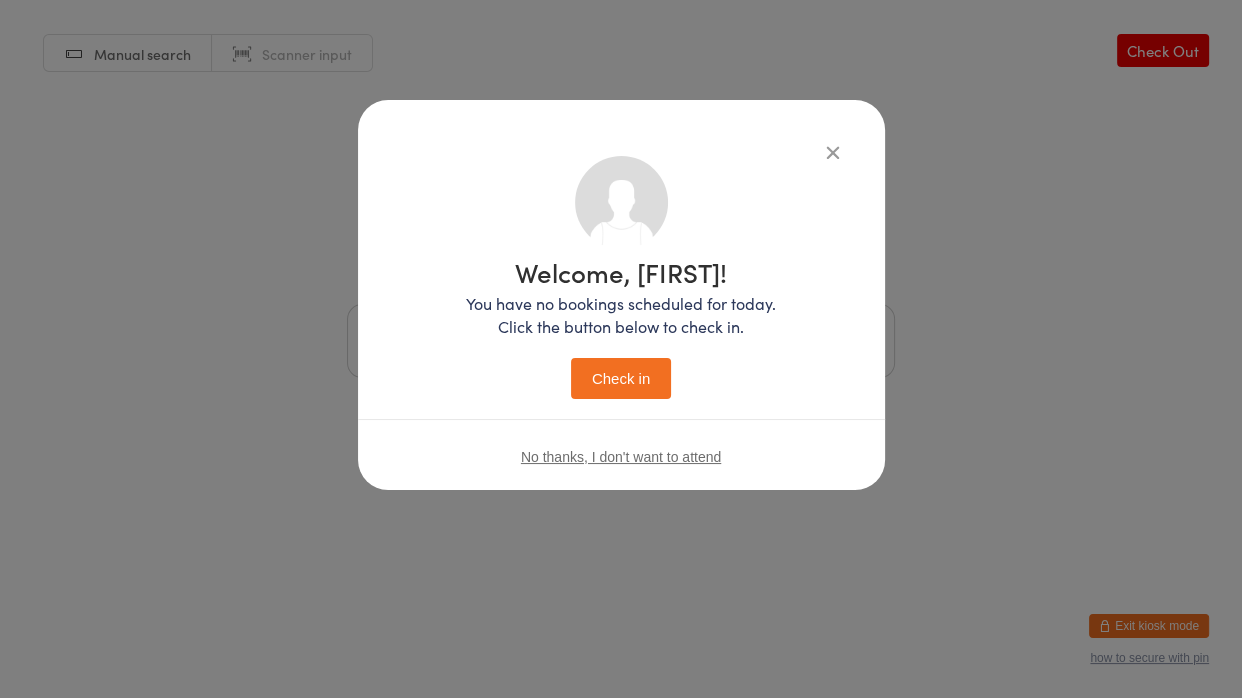 click on "Check in" at bounding box center (621, 378) 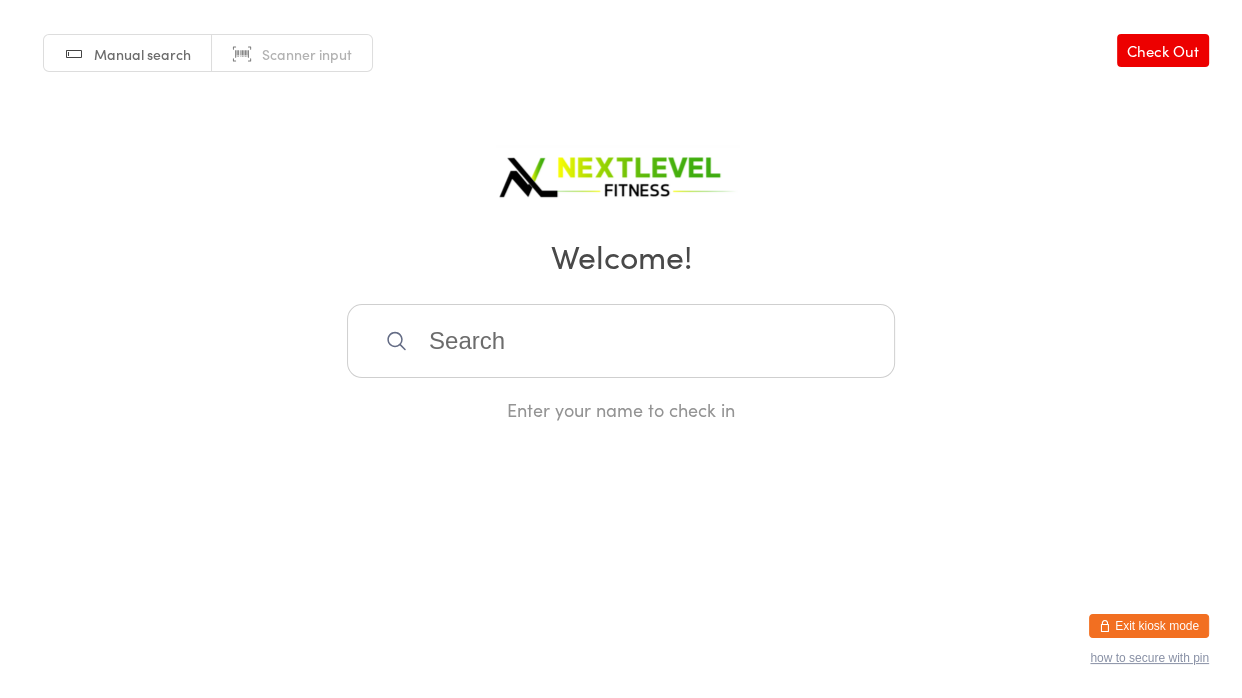 click at bounding box center (621, 341) 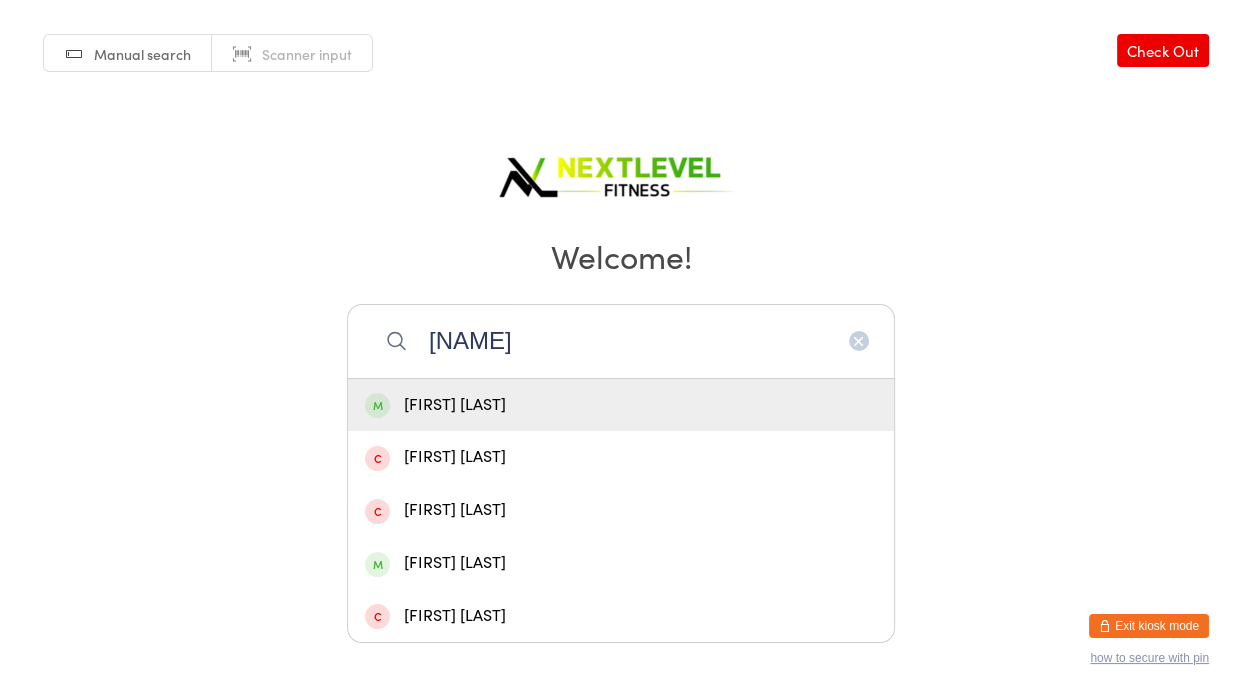 type on "[NAME]" 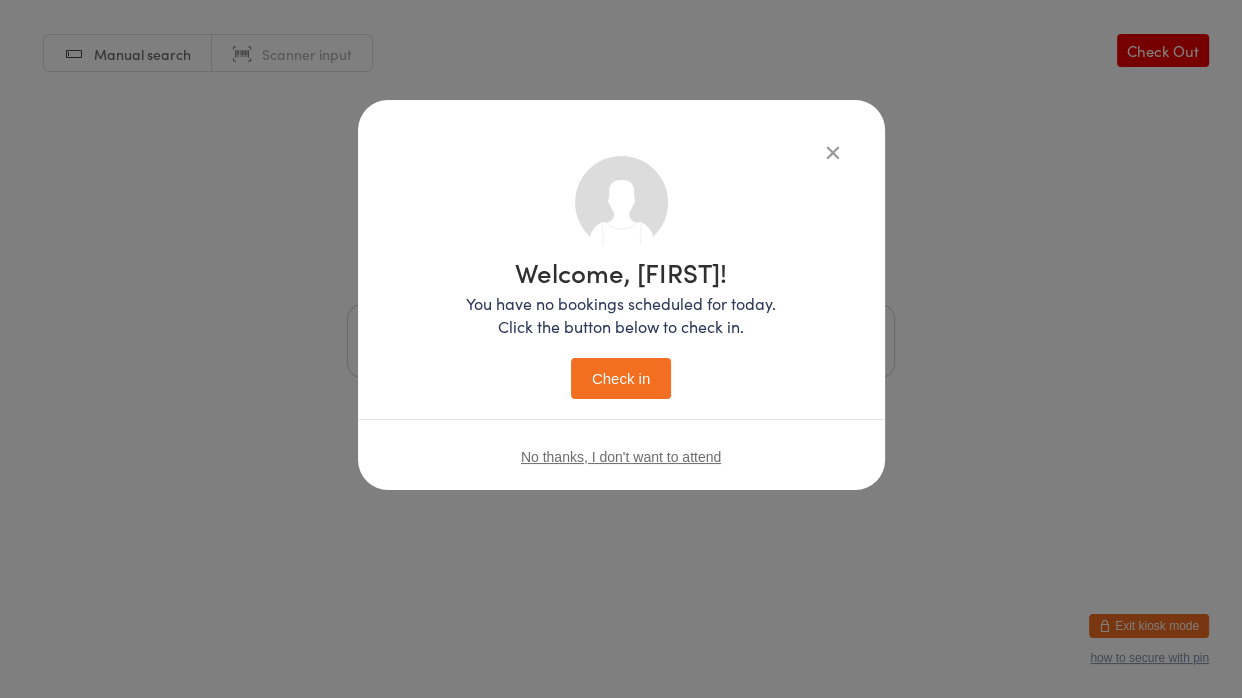 click on "Check in" at bounding box center [621, 378] 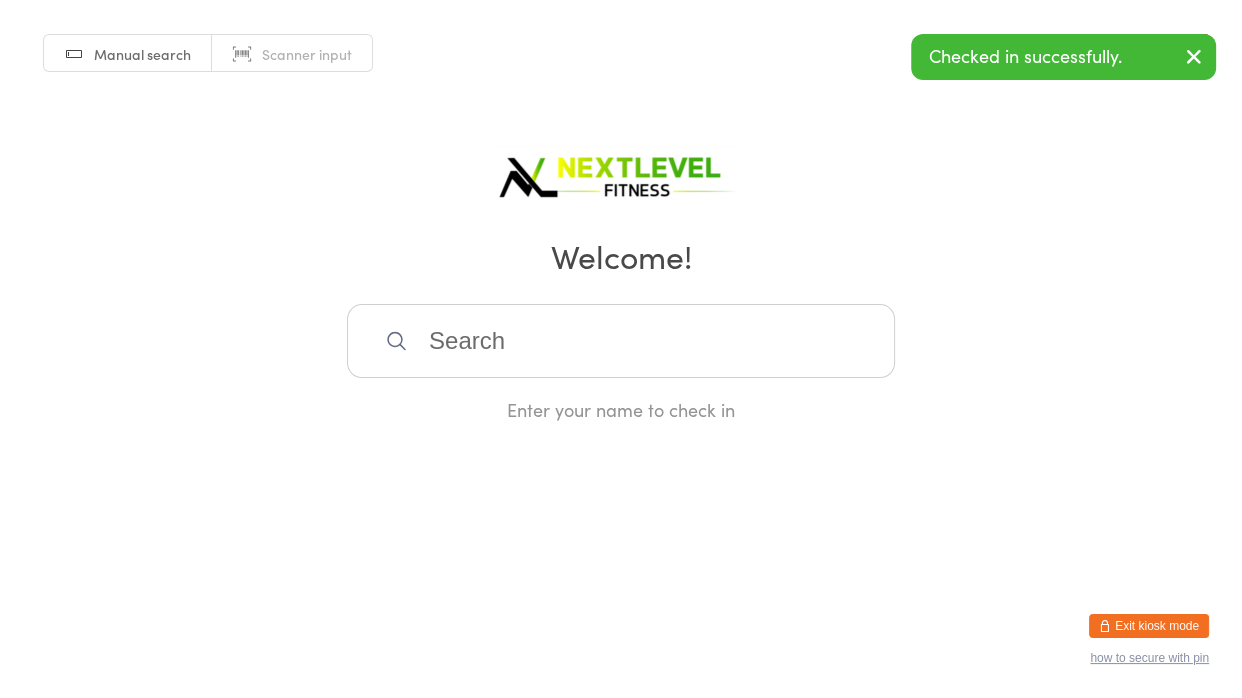 click on "Enter your name to check in" at bounding box center [621, 363] 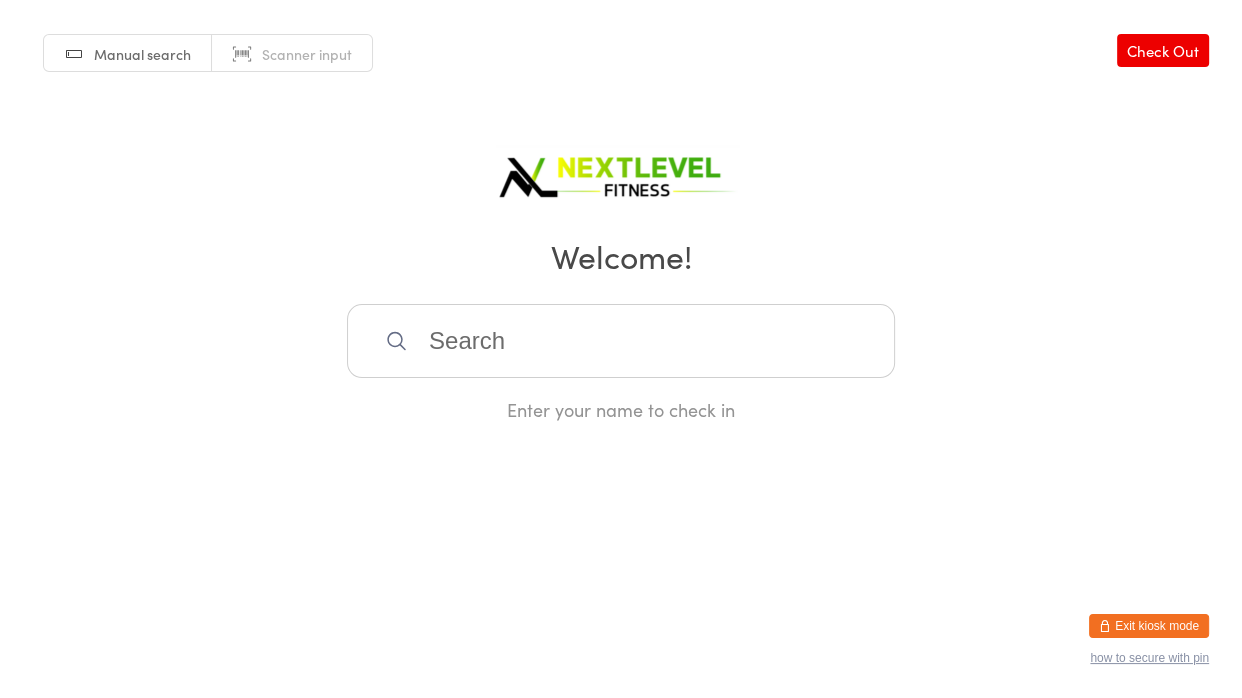 click at bounding box center (621, 341) 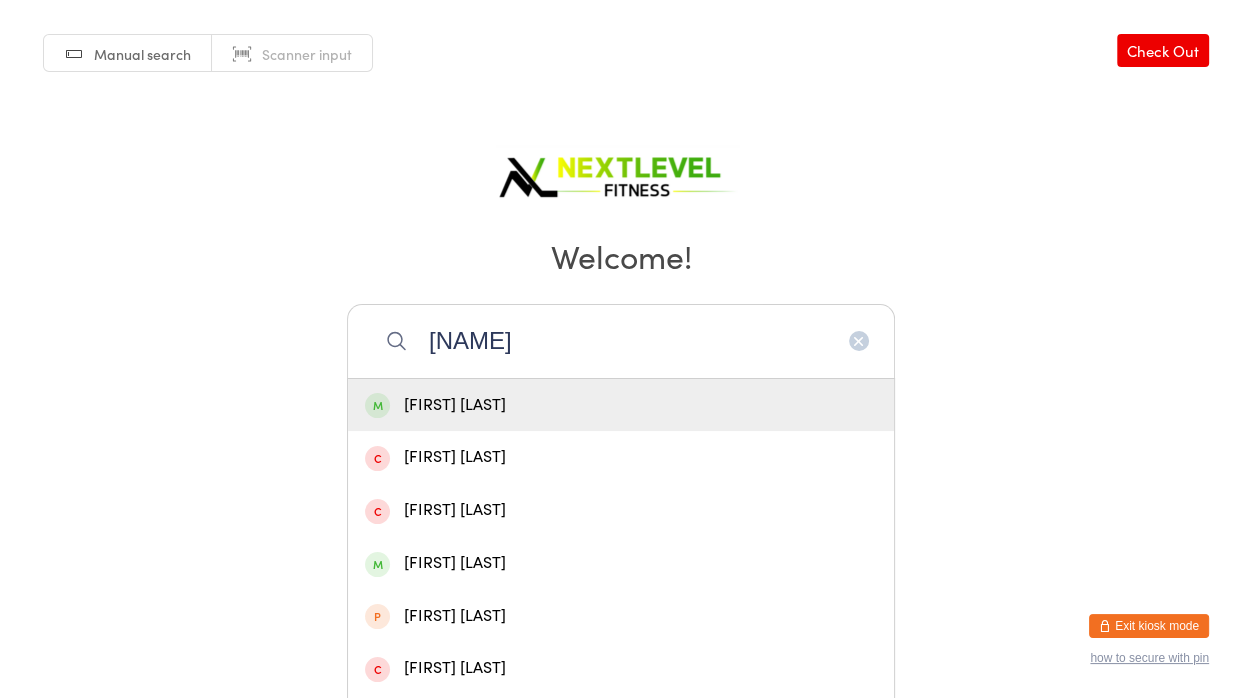 type on "[NAME]" 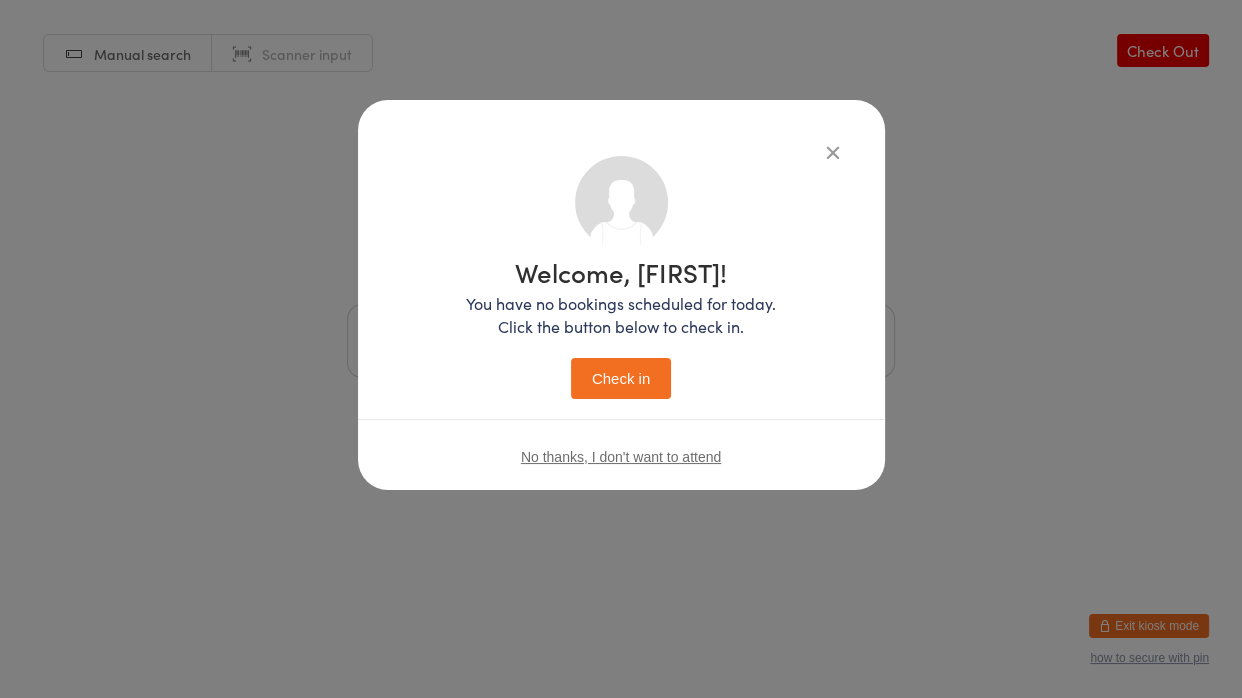 click on "Check in" at bounding box center [621, 378] 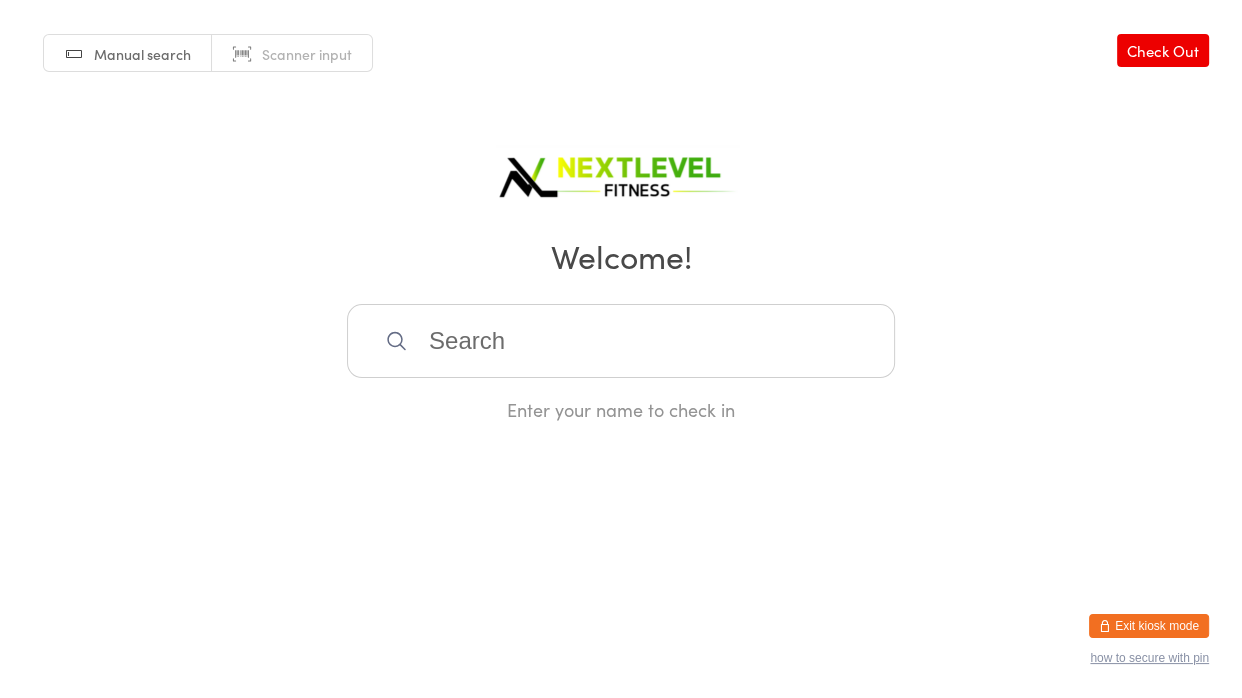 click at bounding box center (621, 341) 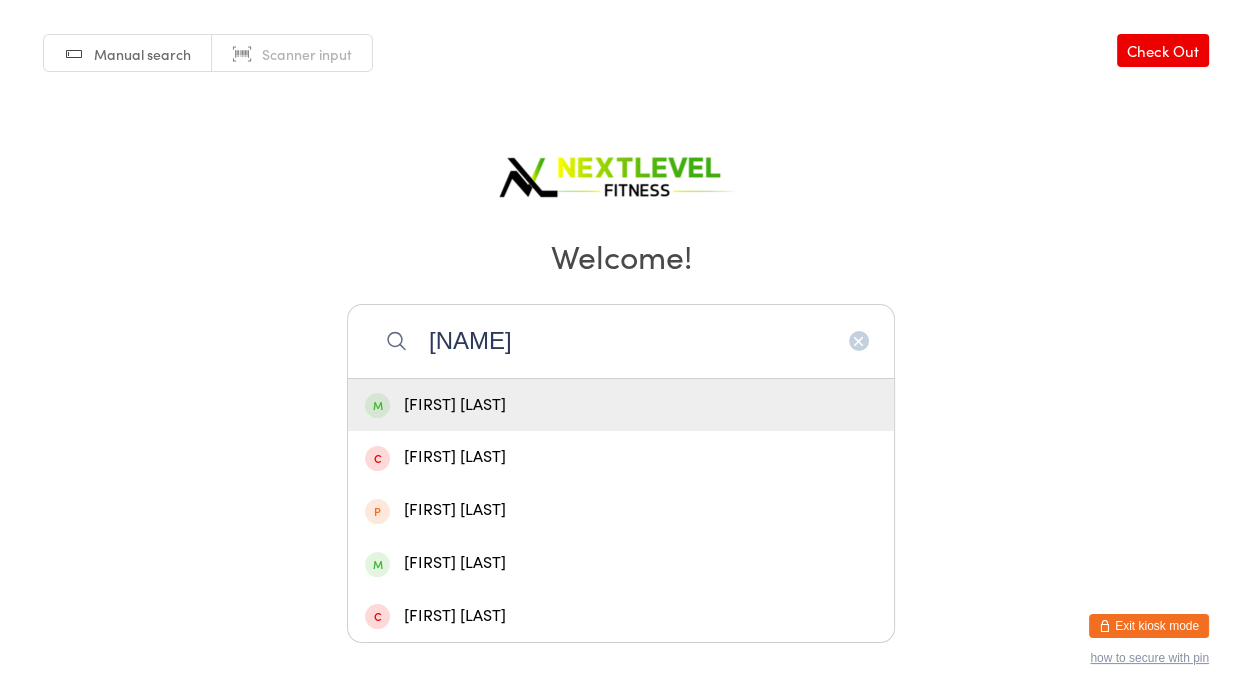 type on "[NAME]" 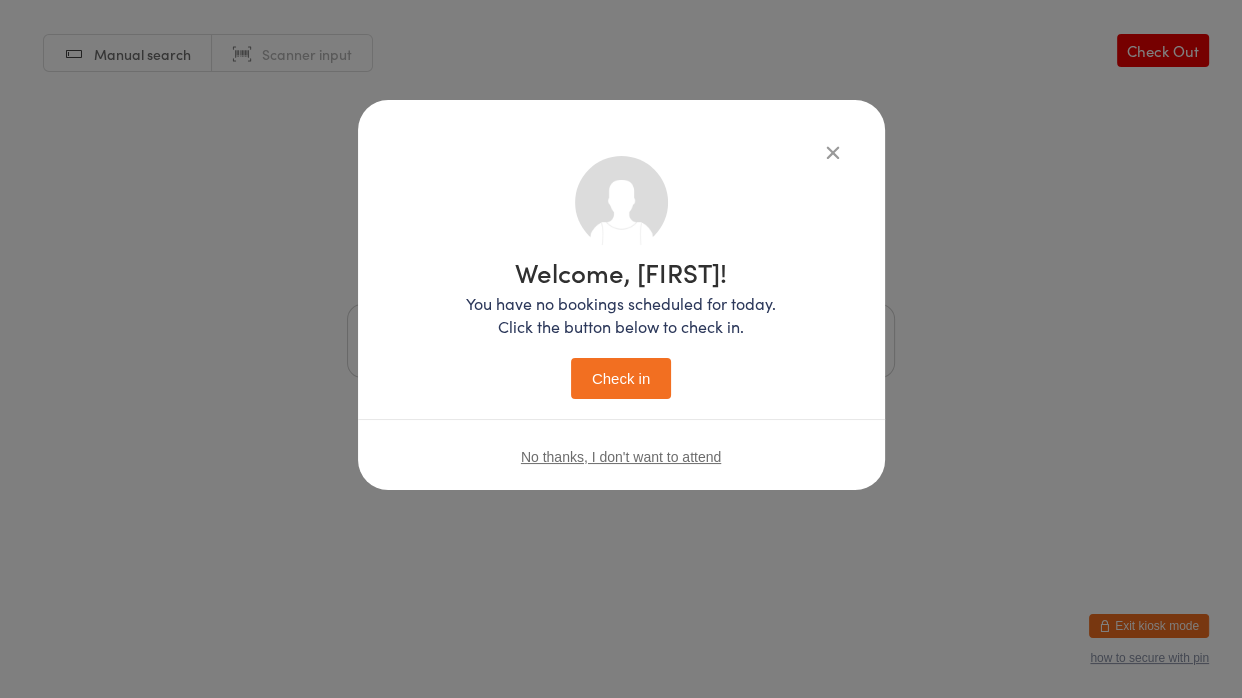 click on "Check in" at bounding box center [621, 378] 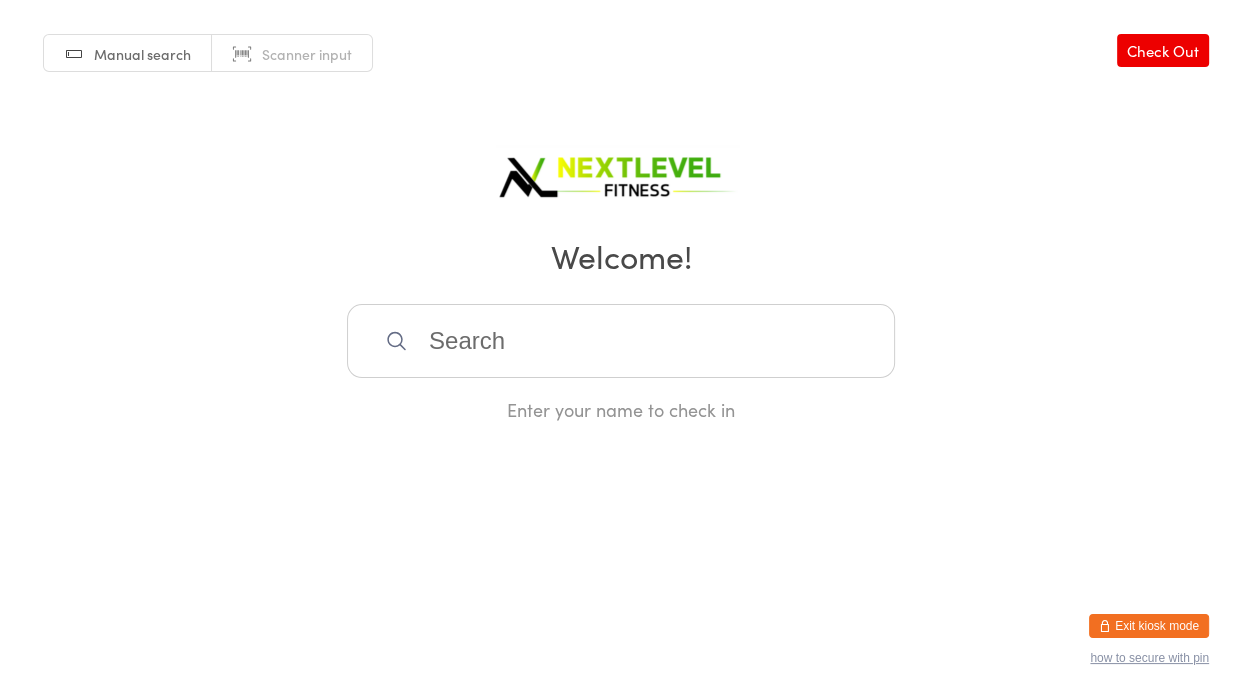 click at bounding box center [621, 341] 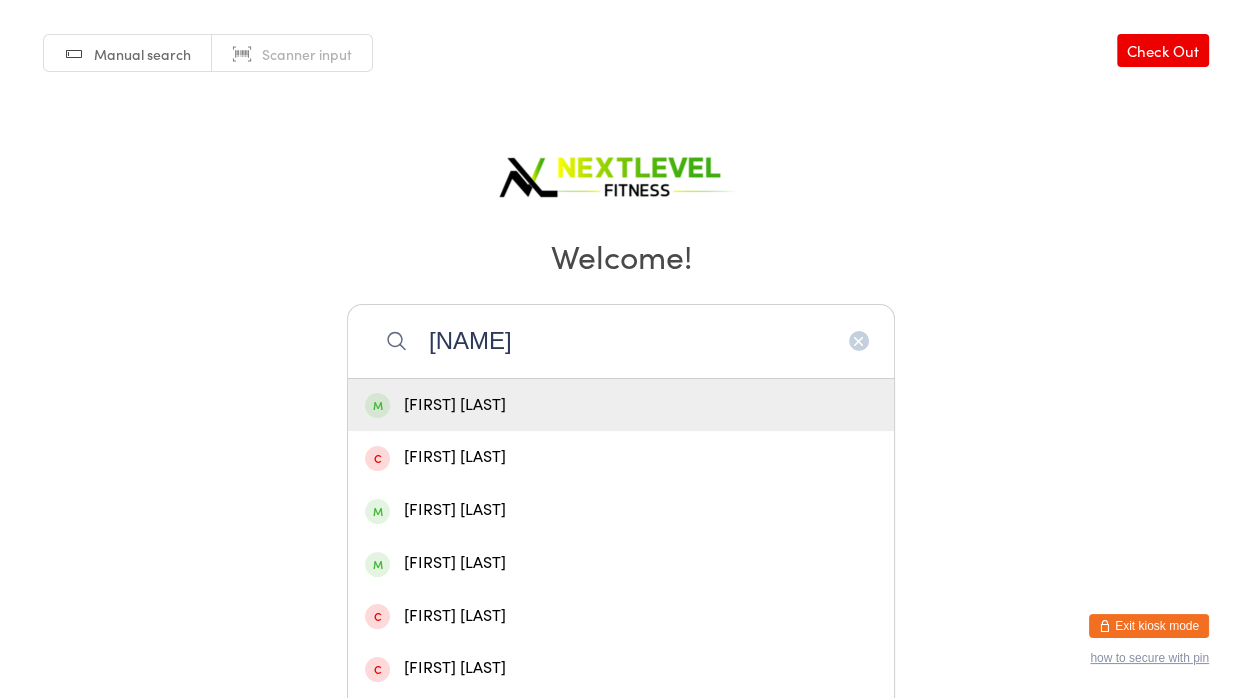 type on "[NAME]" 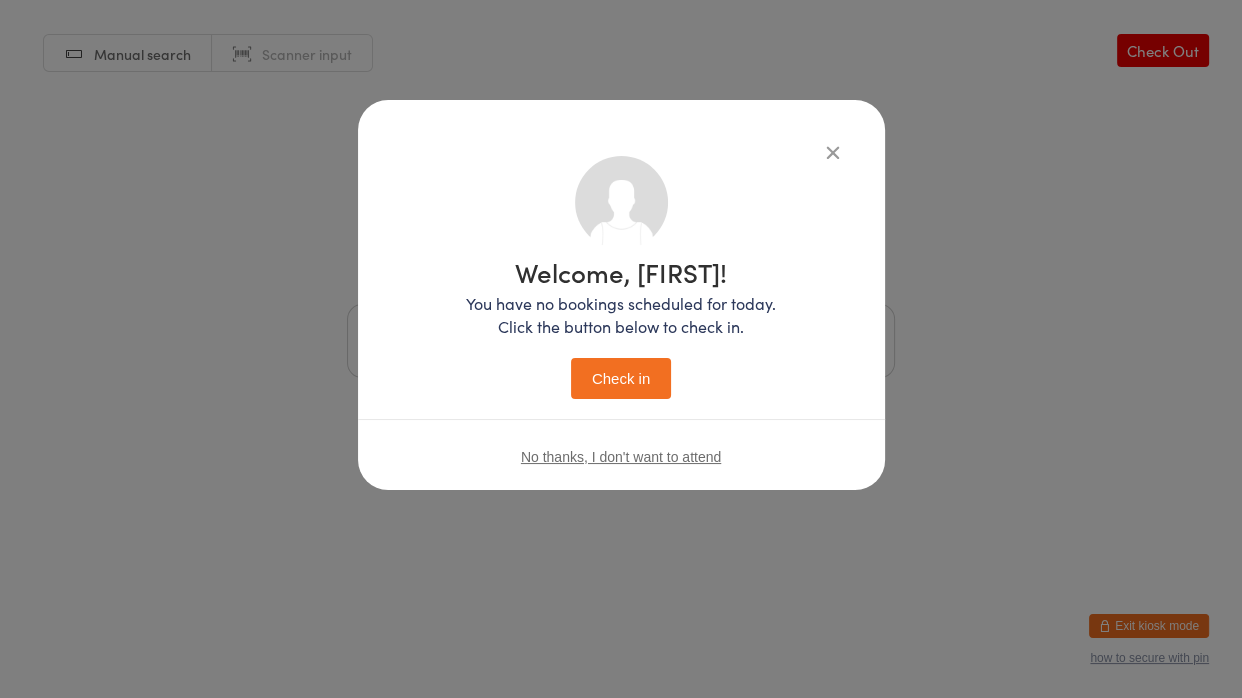 click on "Check in" at bounding box center (621, 378) 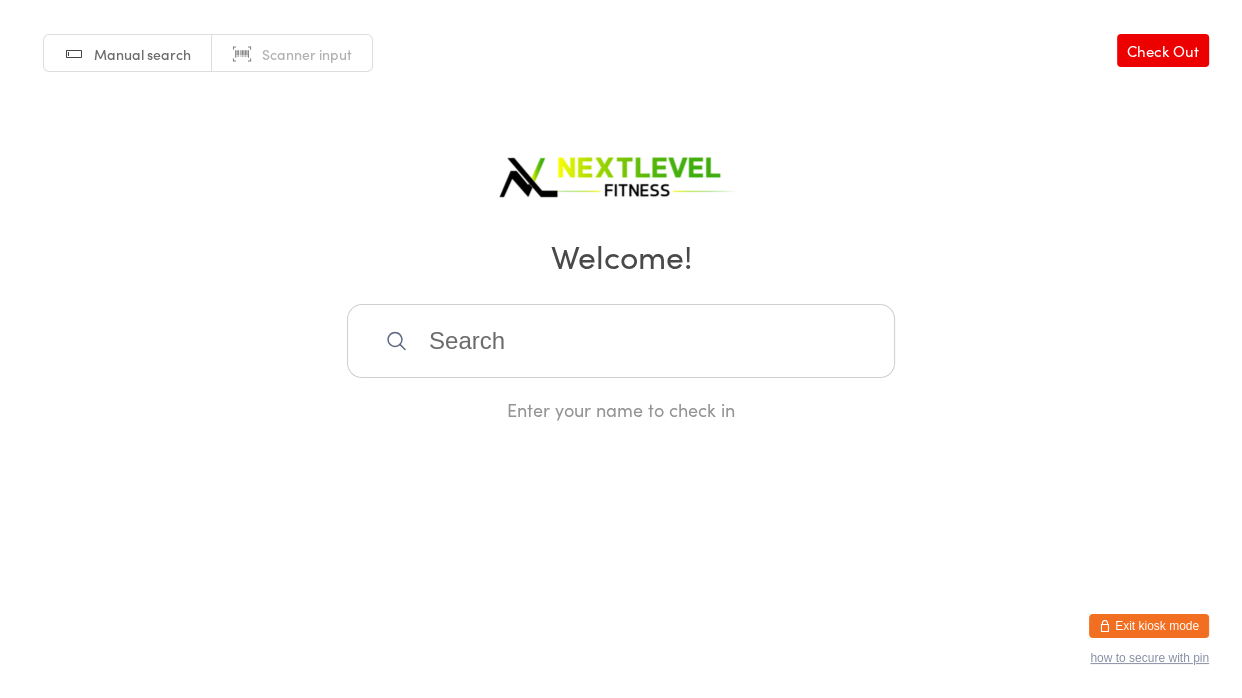 click at bounding box center [621, 341] 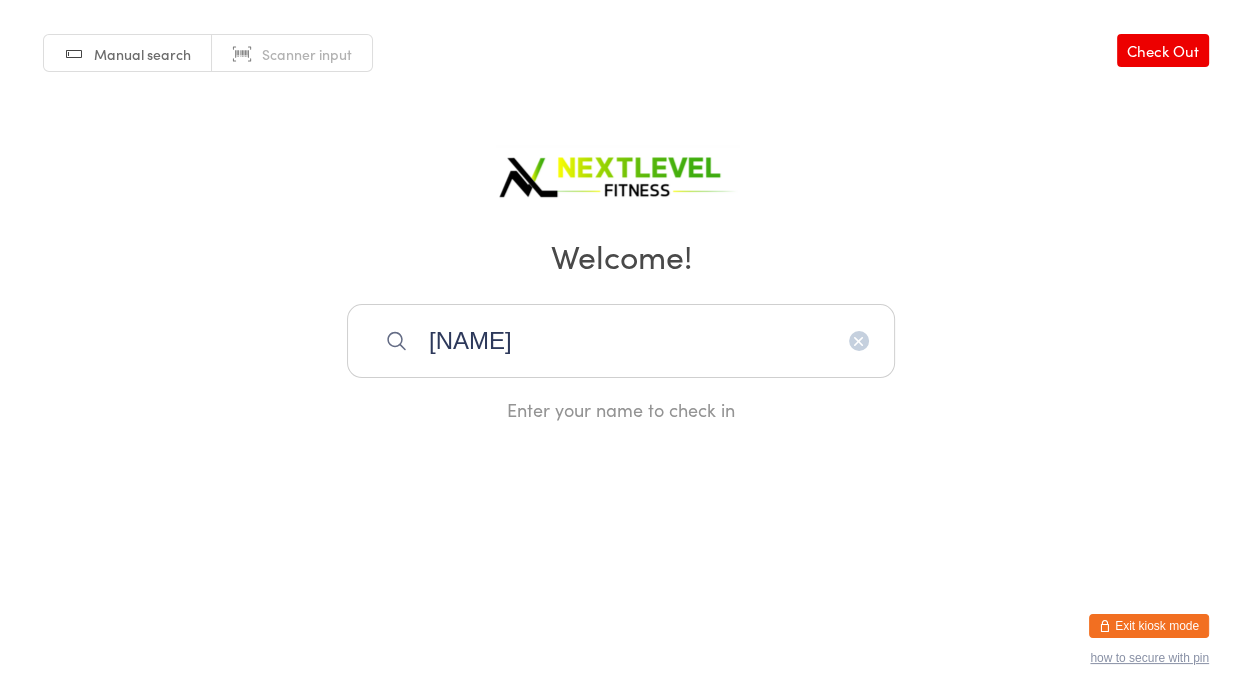 type on "[NAME]" 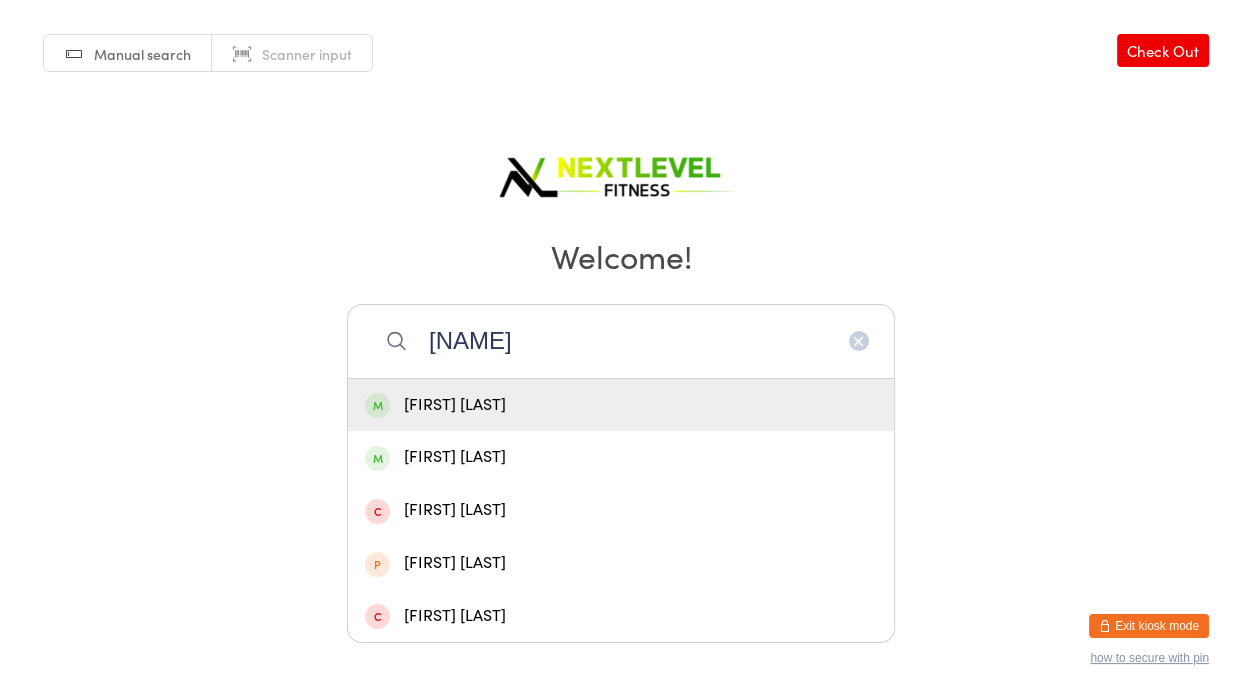 type 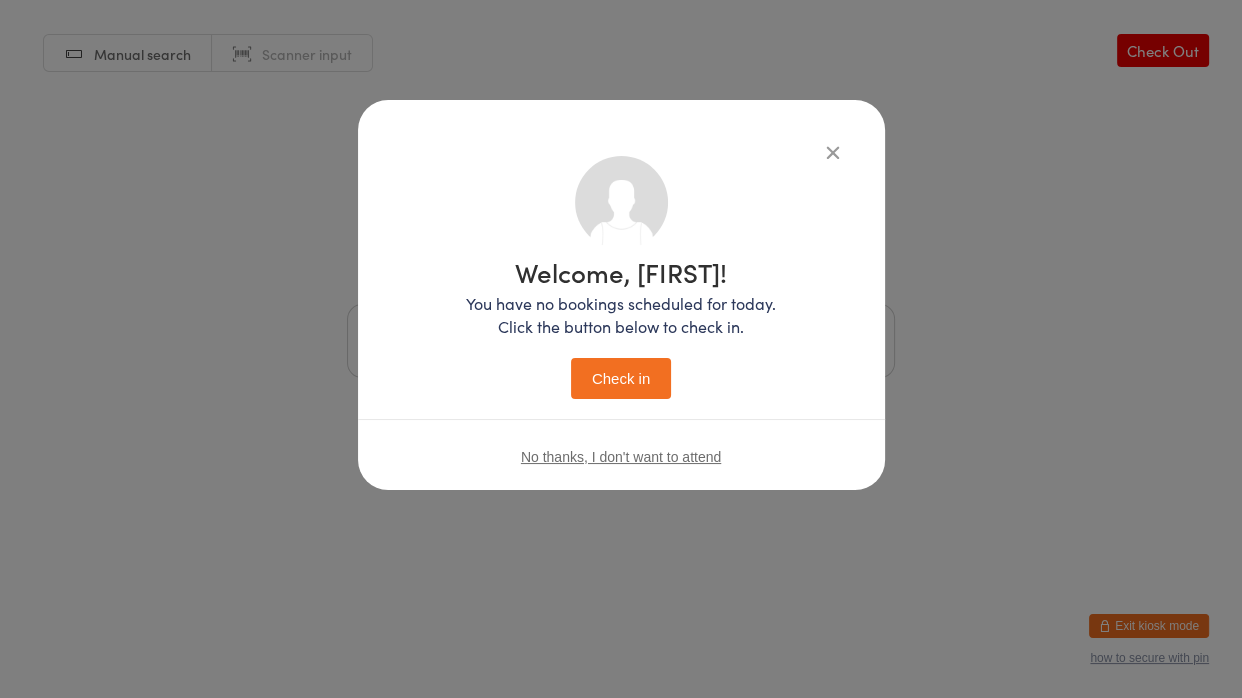 type 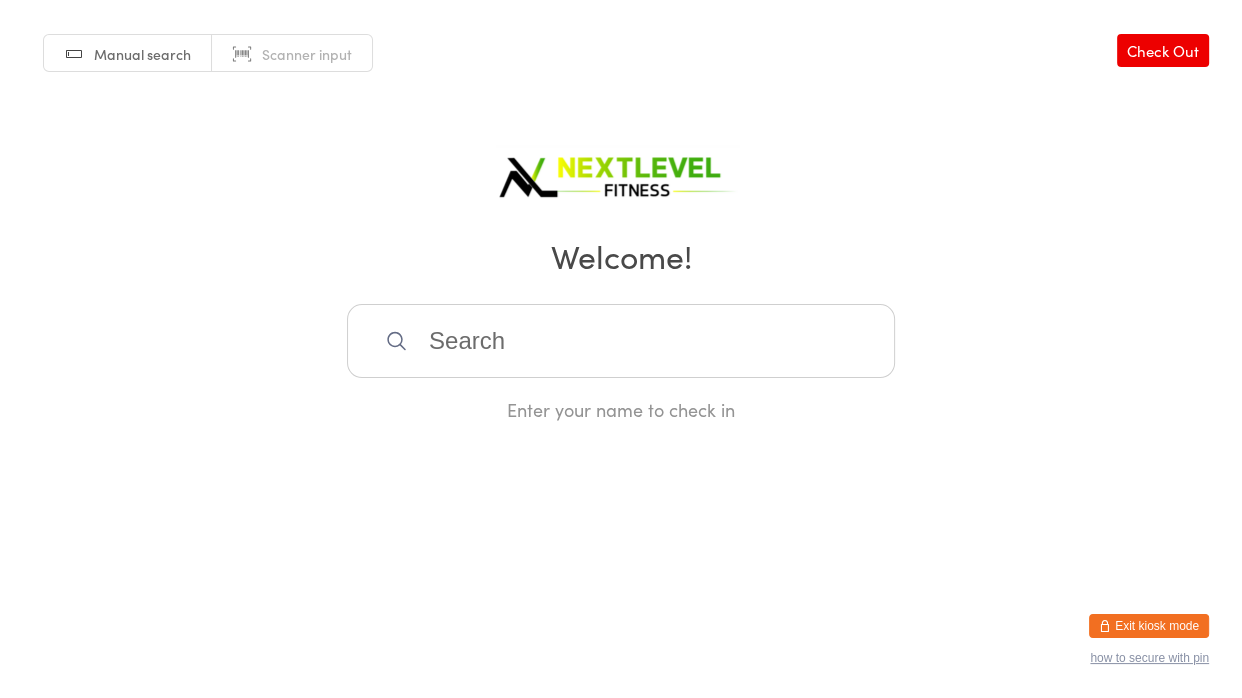 click at bounding box center [621, 341] 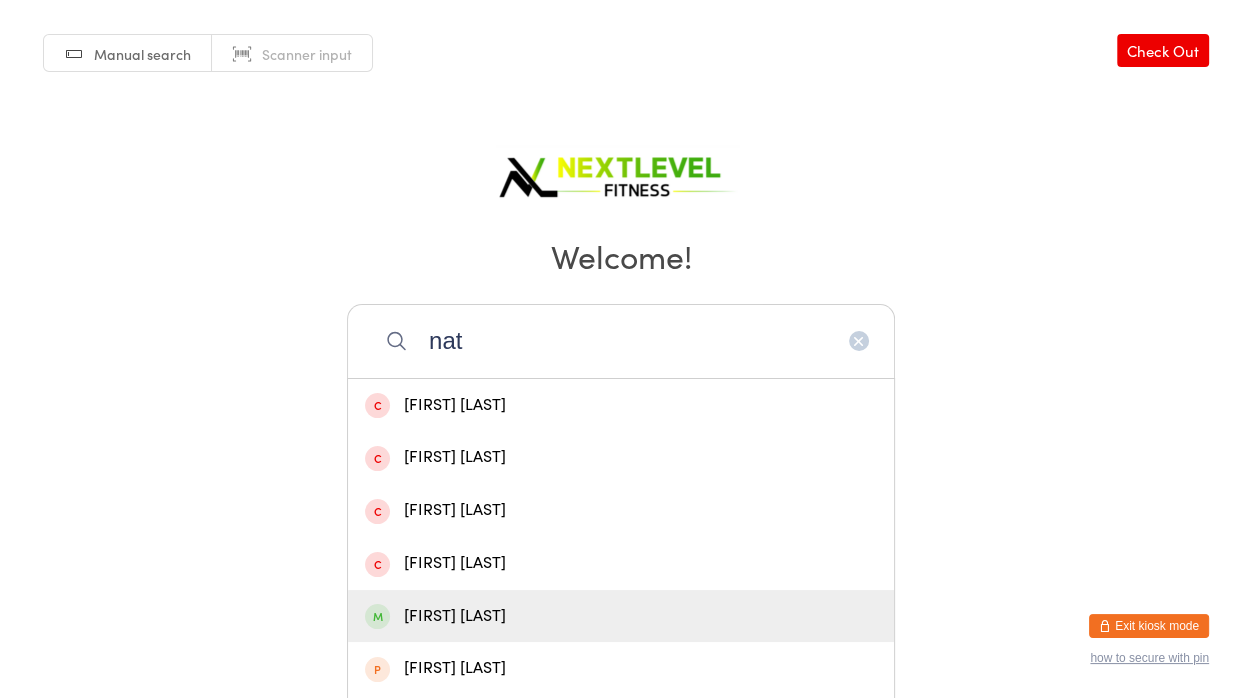 type on "nat" 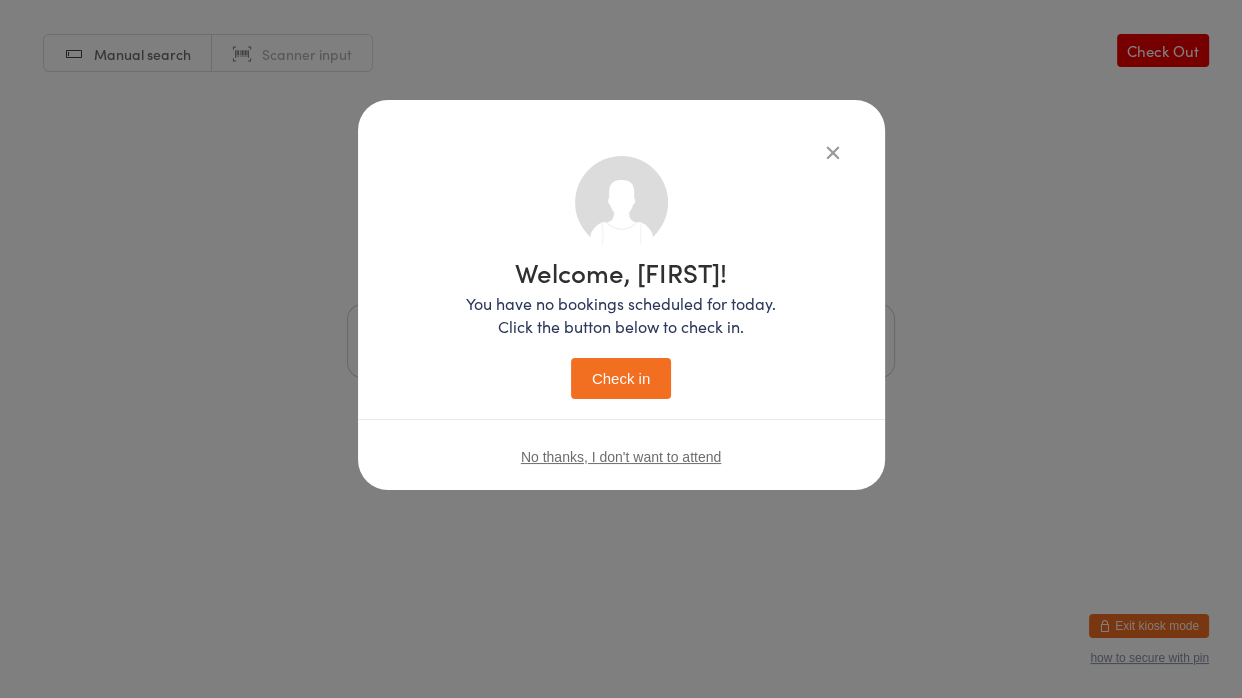 click on "Check in" at bounding box center (621, 378) 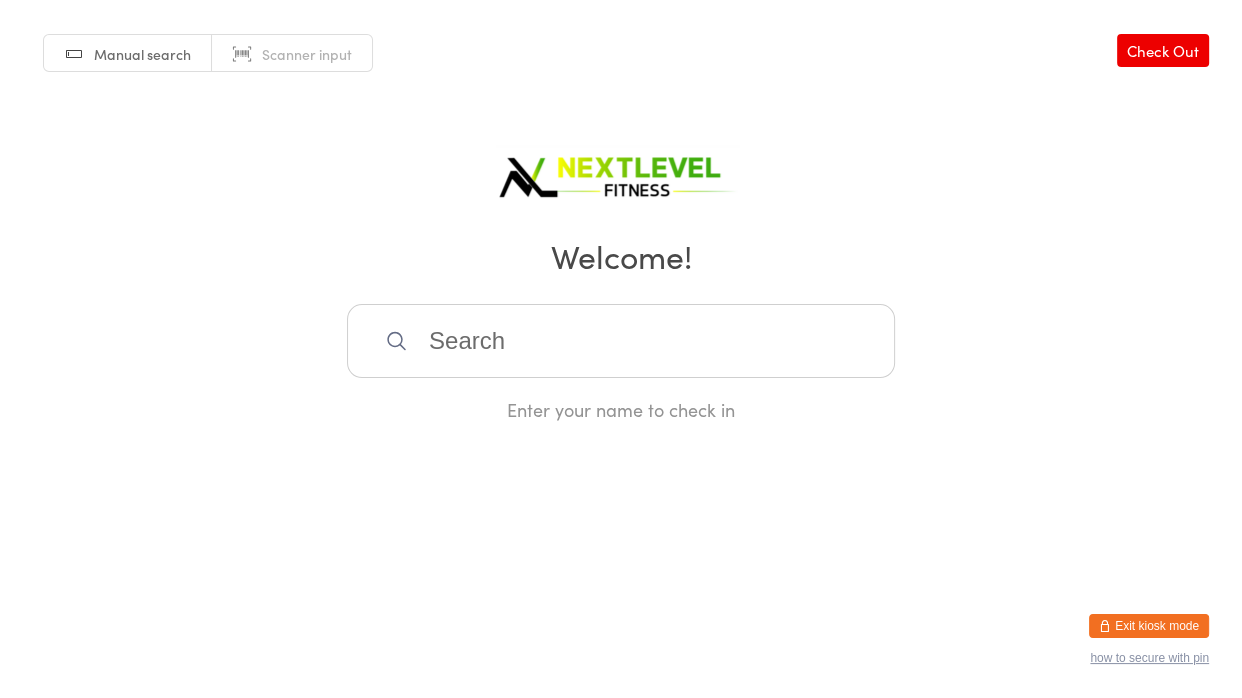 click at bounding box center [621, 341] 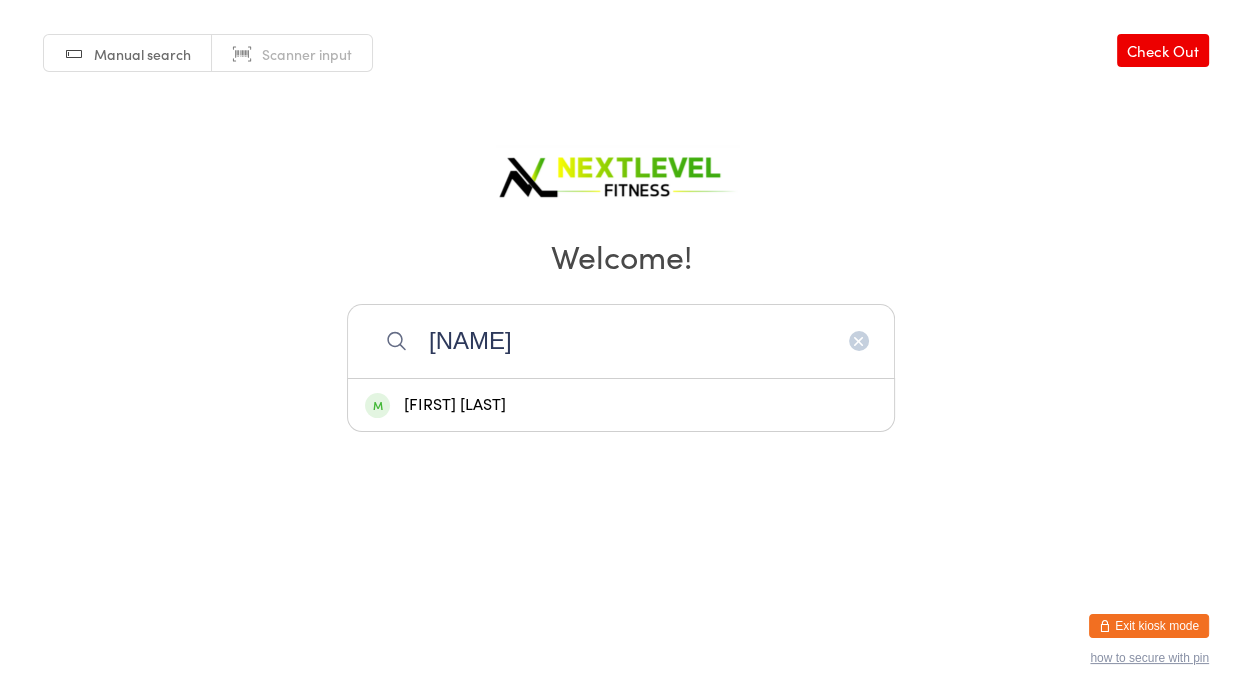 type on "[NAME]" 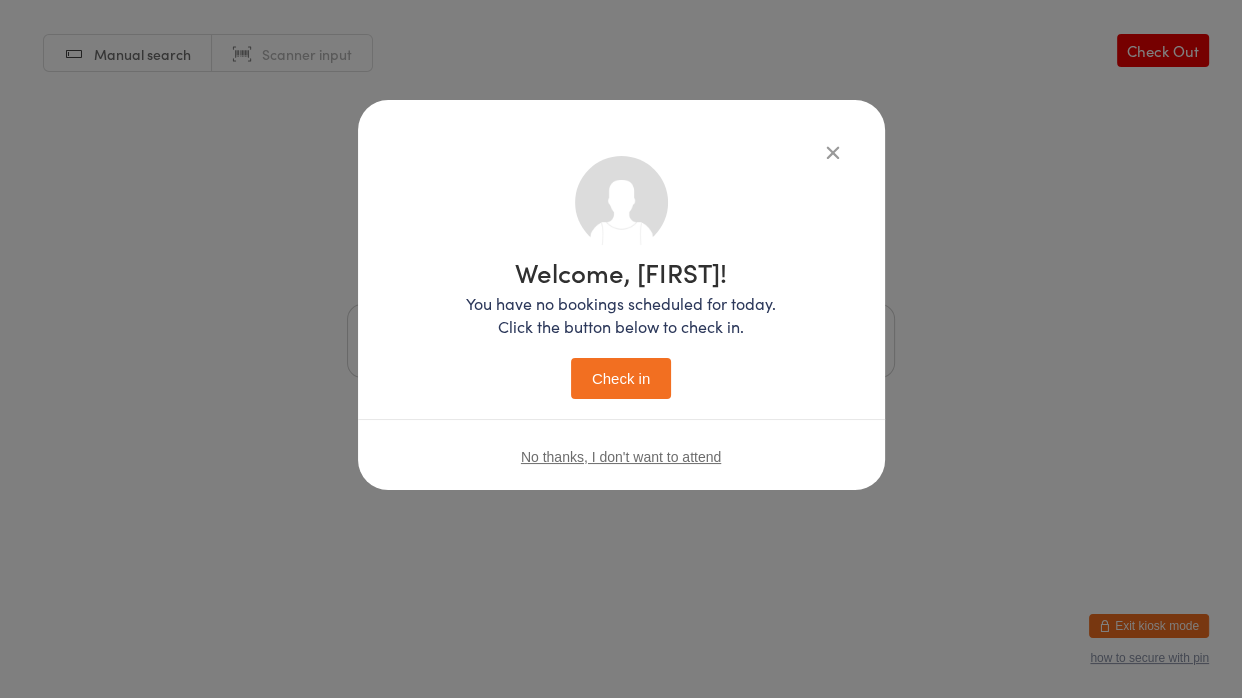 click on "Check in" at bounding box center (621, 378) 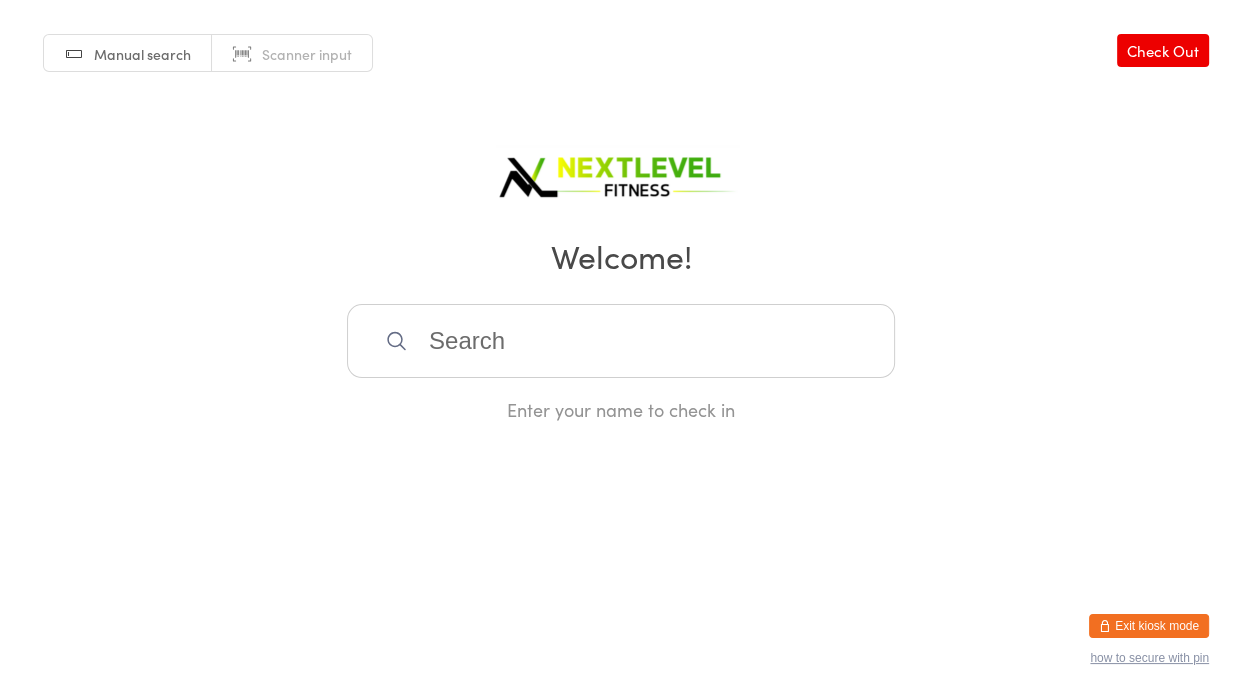 click at bounding box center [621, 341] 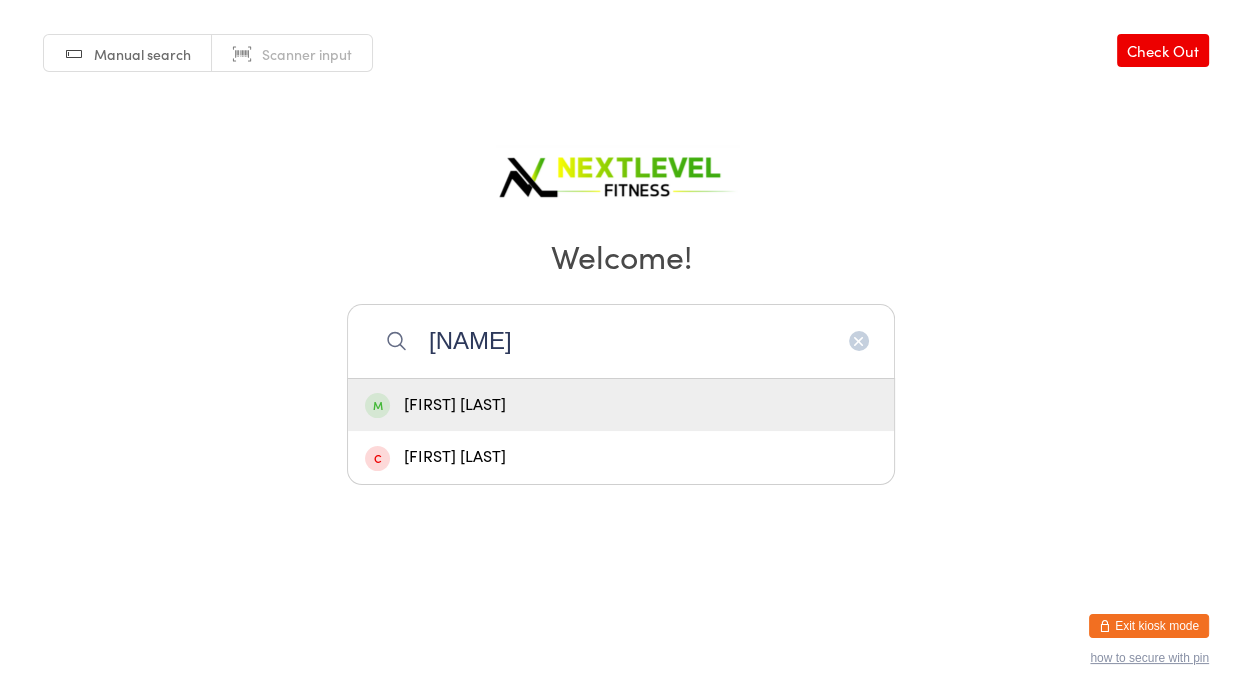 type on "[NAME]" 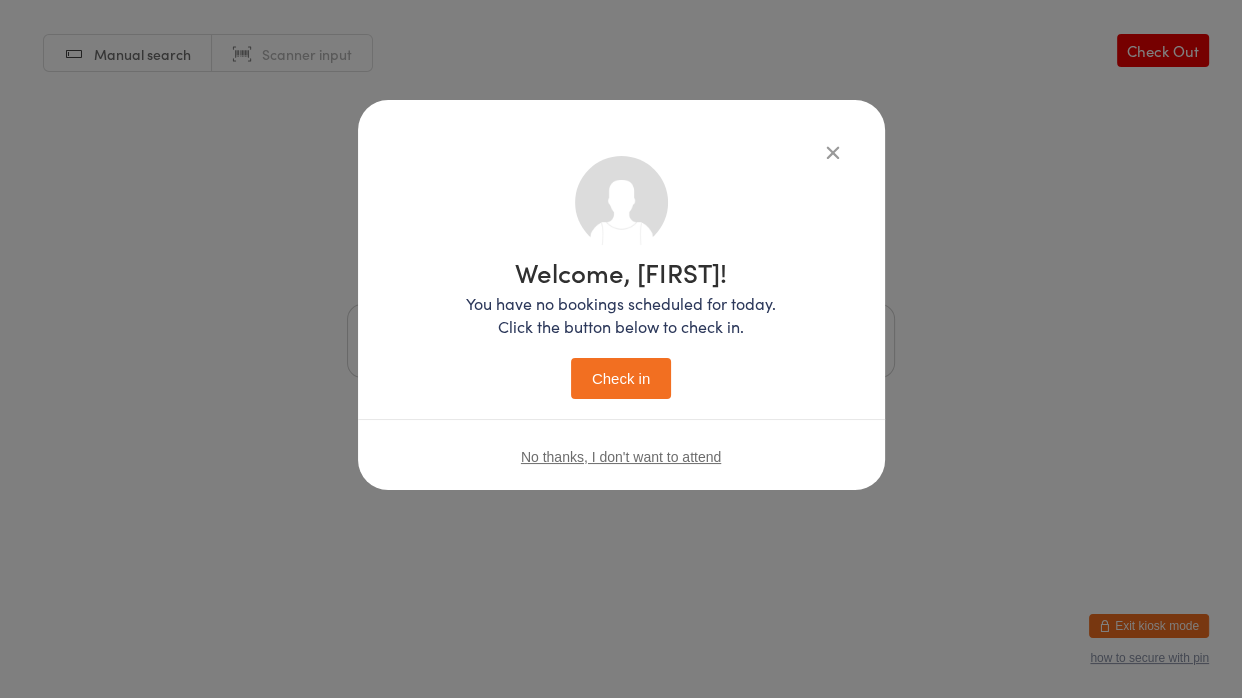 click on "Check in" at bounding box center [621, 378] 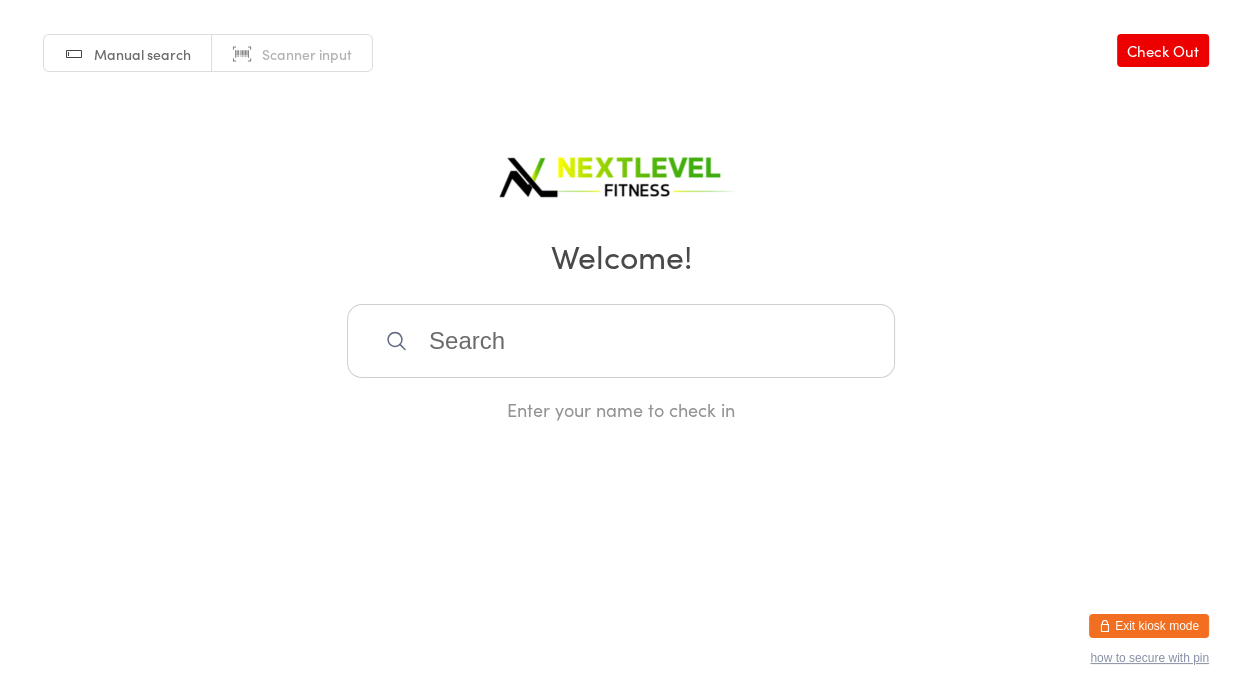 click at bounding box center [621, 341] 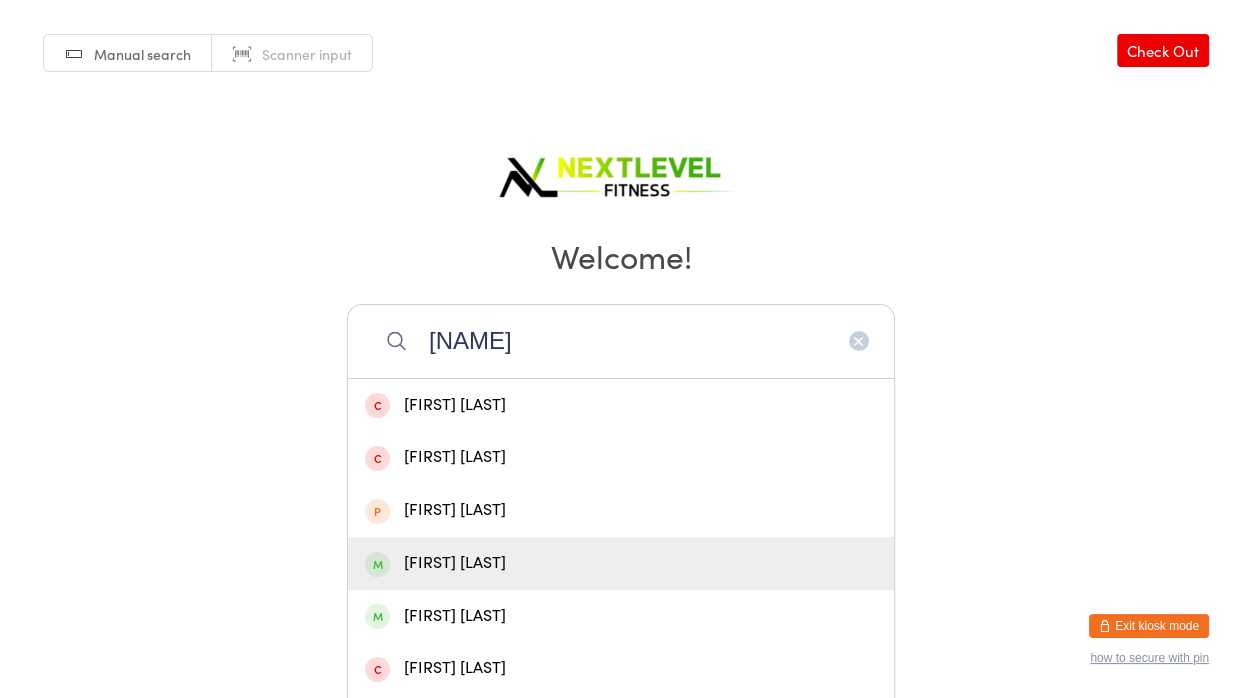 type on "[NAME]" 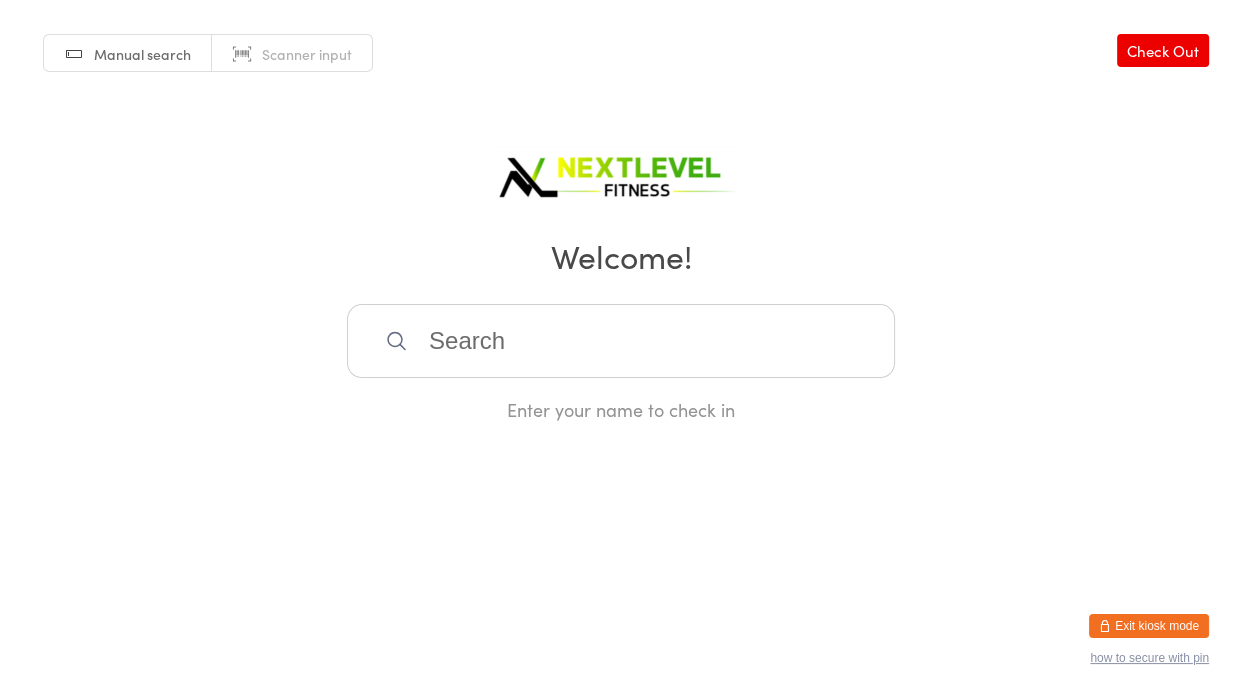 click on "You have now entered Kiosk Mode. Members will be able to check themselves in using the search field below. Click "Exit kiosk mode" below to exit Kiosk Mode at any time. Checked in successfully. Manual search Scanner input Check Out Welcome! Enter your name to check in Exit kiosk mode how to secure with pin" at bounding box center [621, 349] 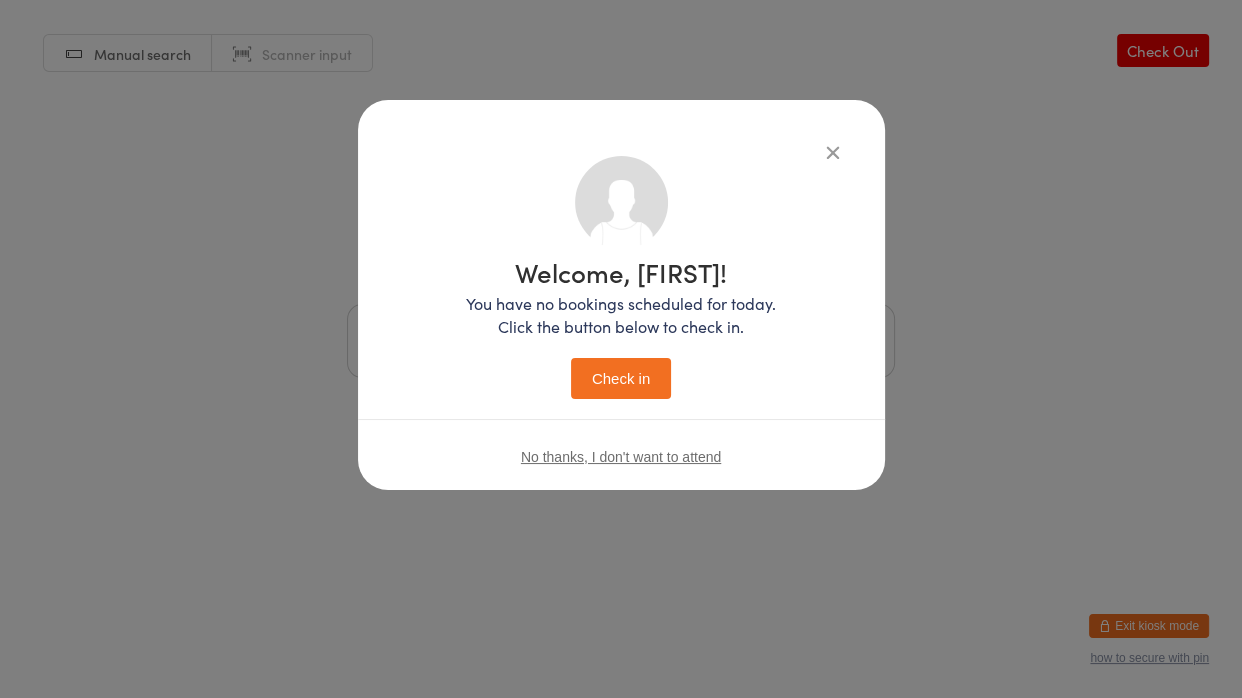 click on "Check in" at bounding box center (621, 378) 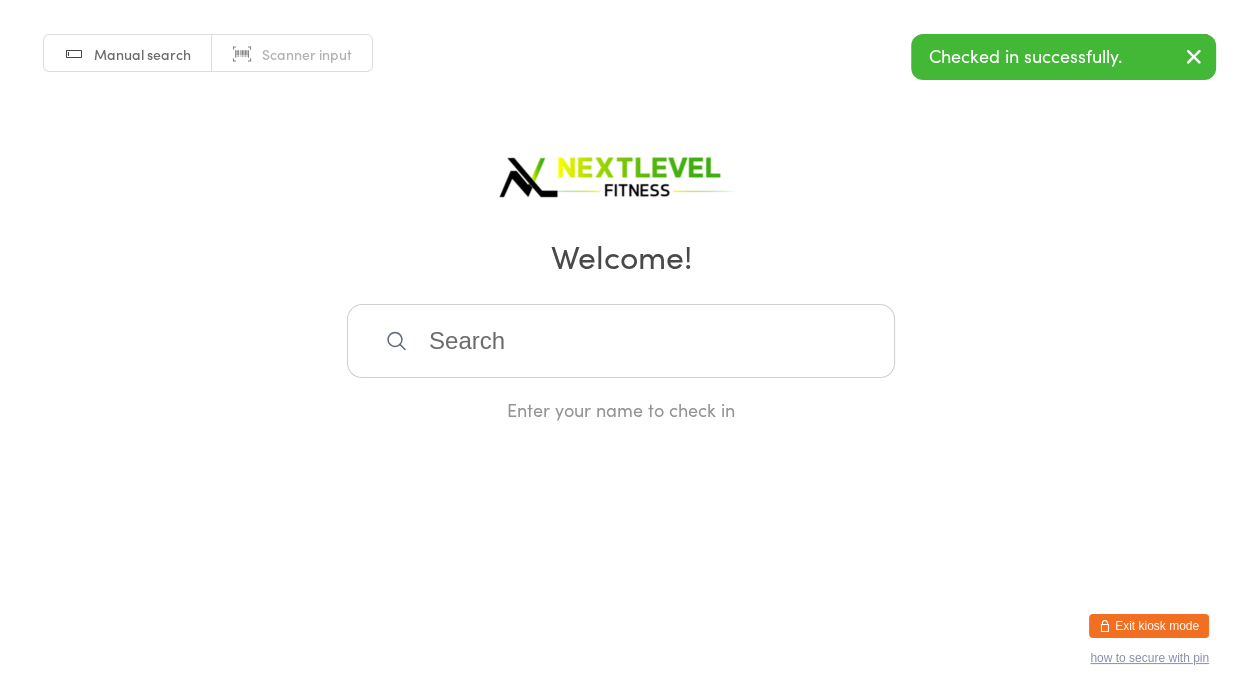 click at bounding box center (621, 341) 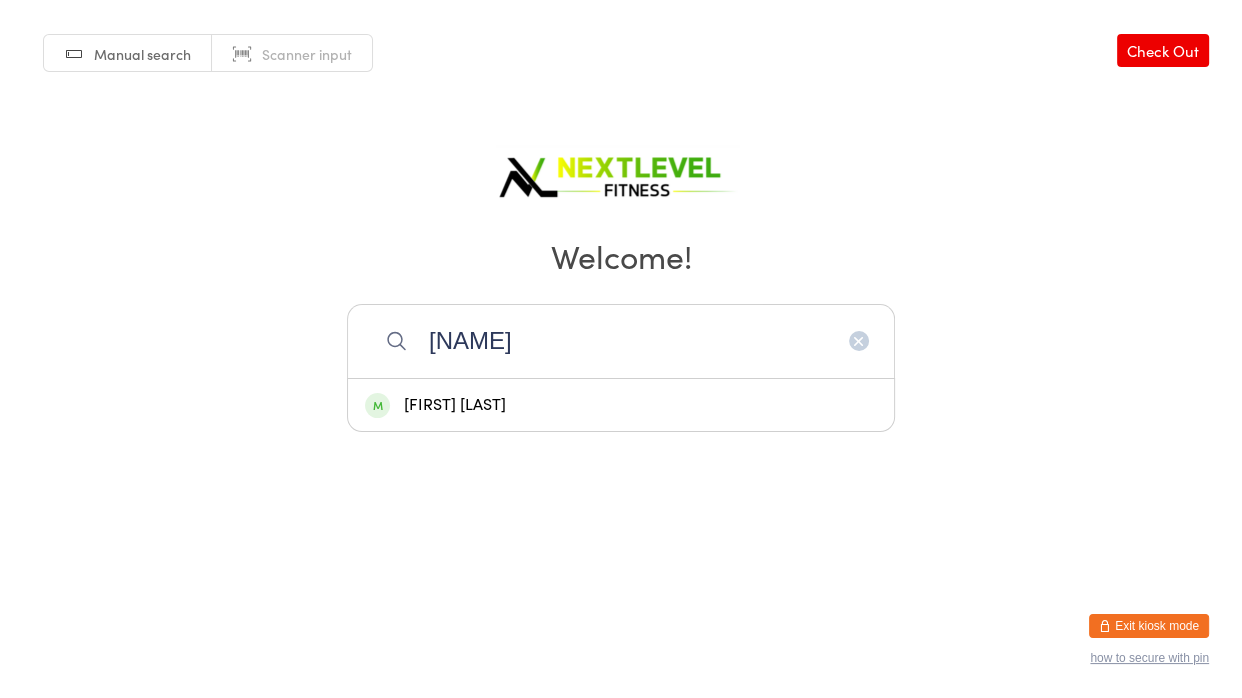 type on "[NAME]" 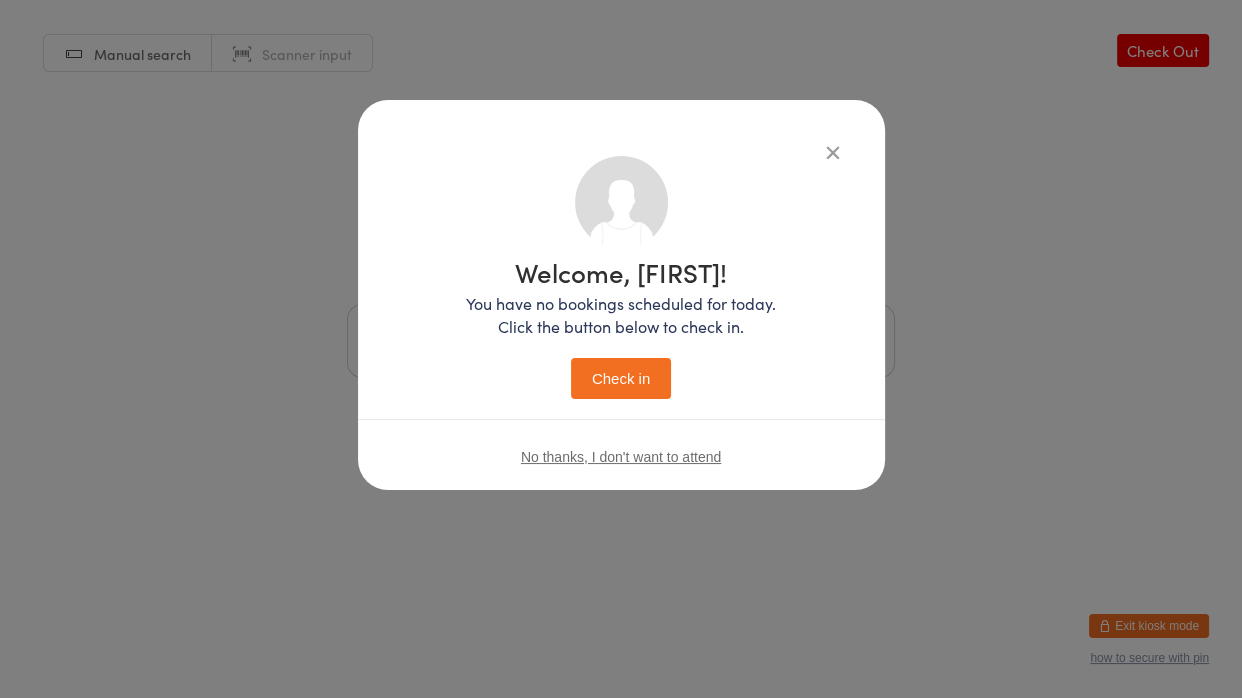 click on "Check in" at bounding box center (621, 378) 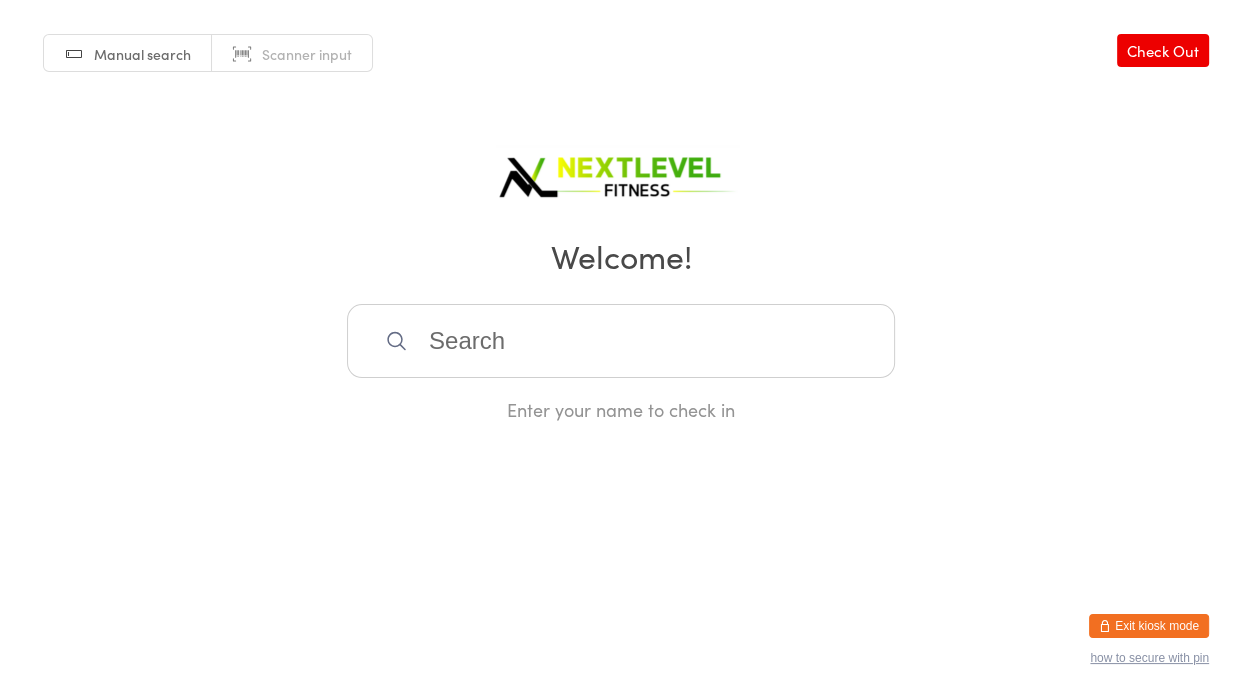 click at bounding box center (621, 341) 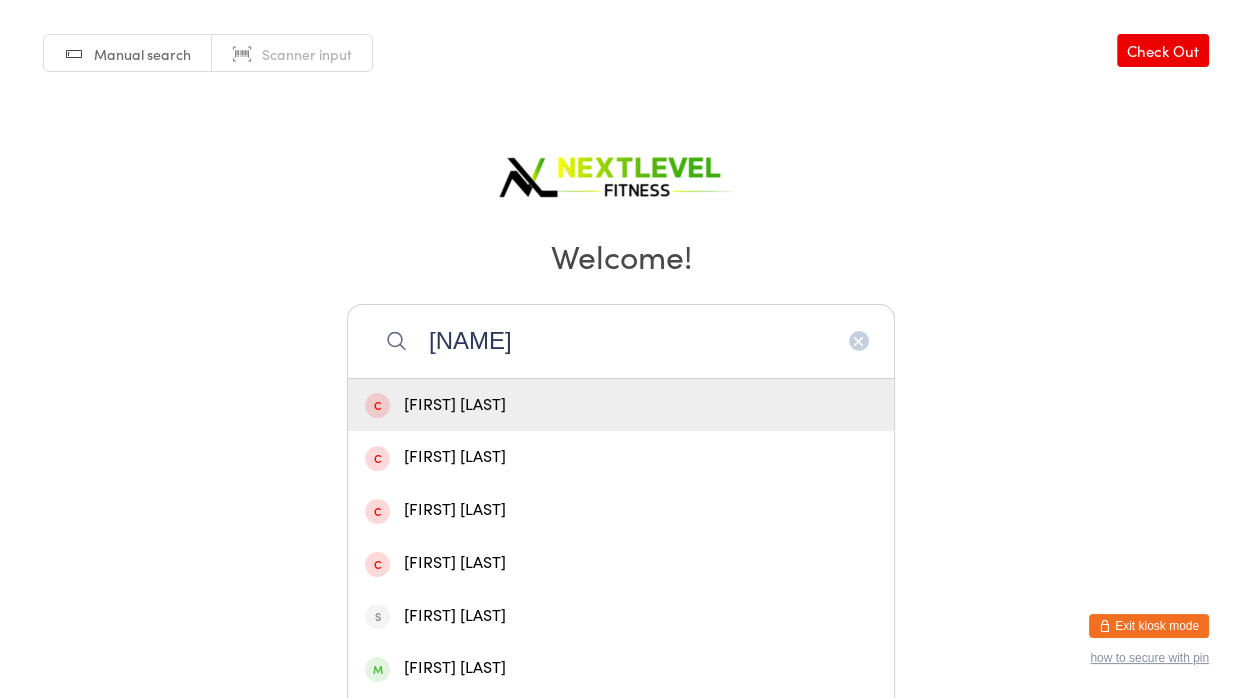 type on "[NAME]" 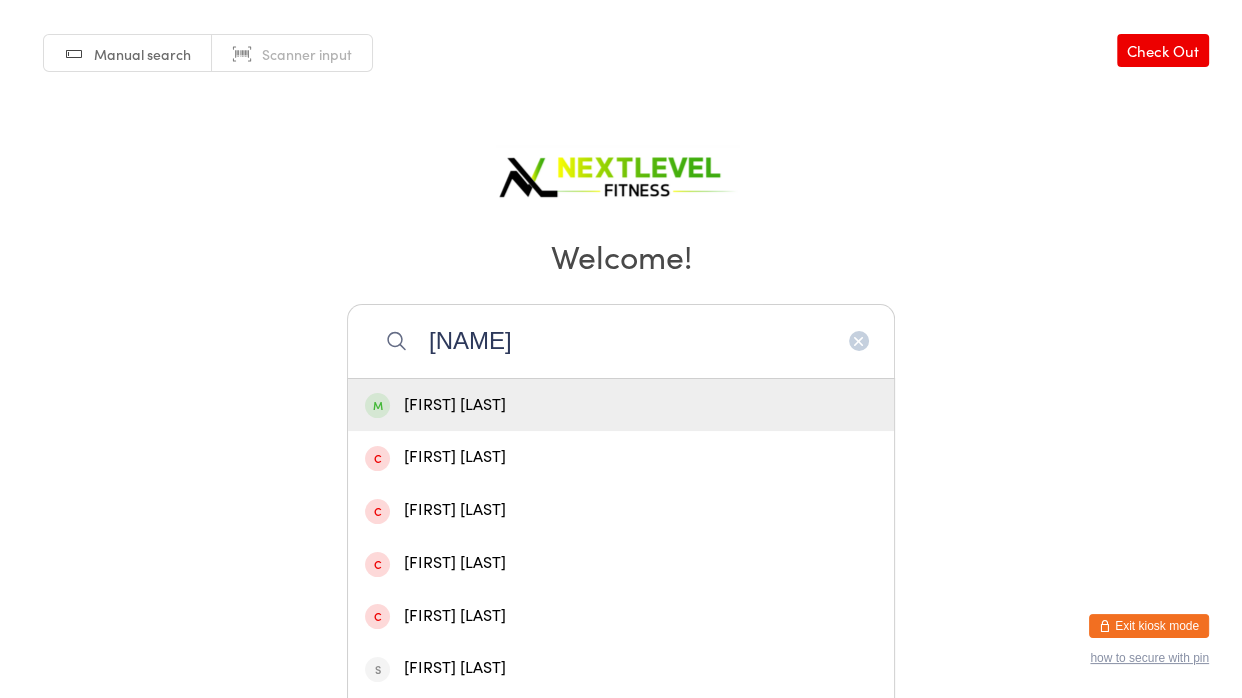 type 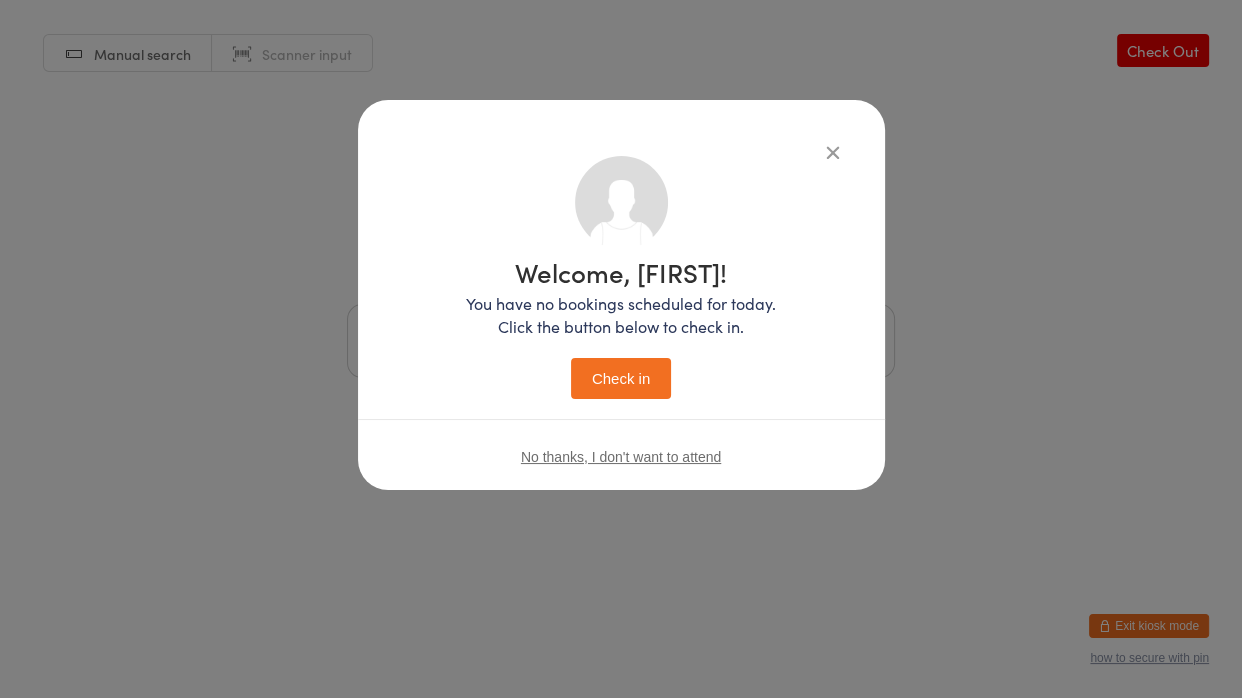 type 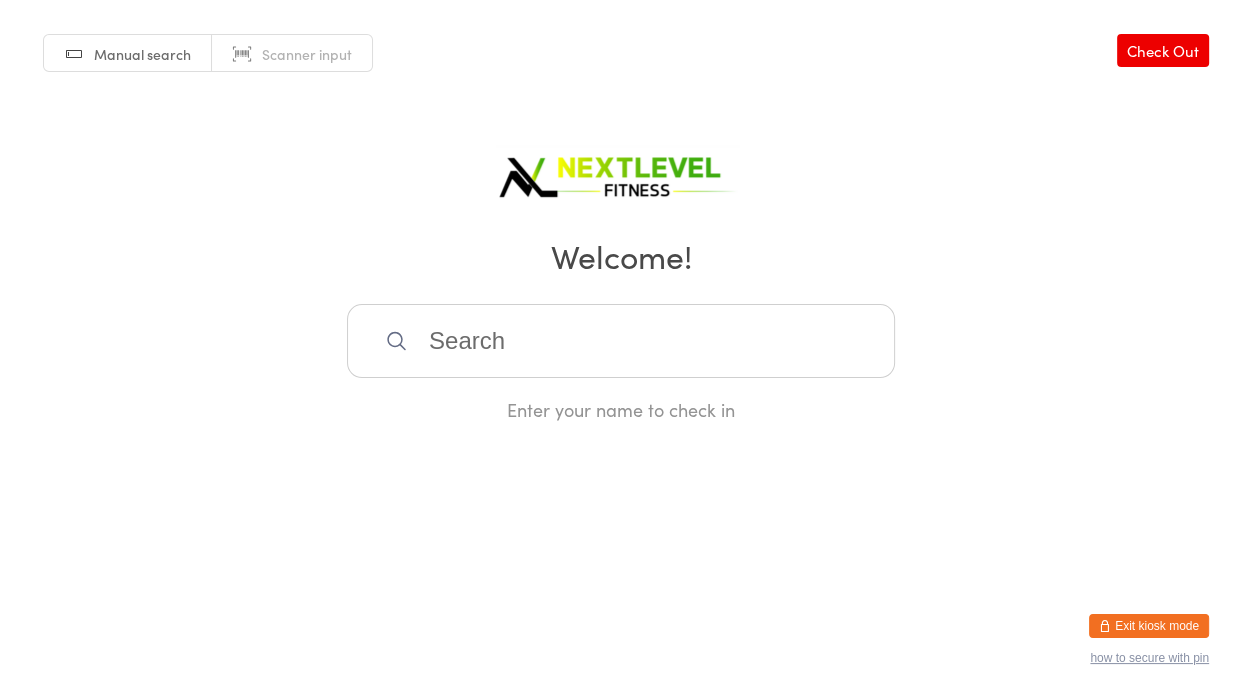click at bounding box center (621, 341) 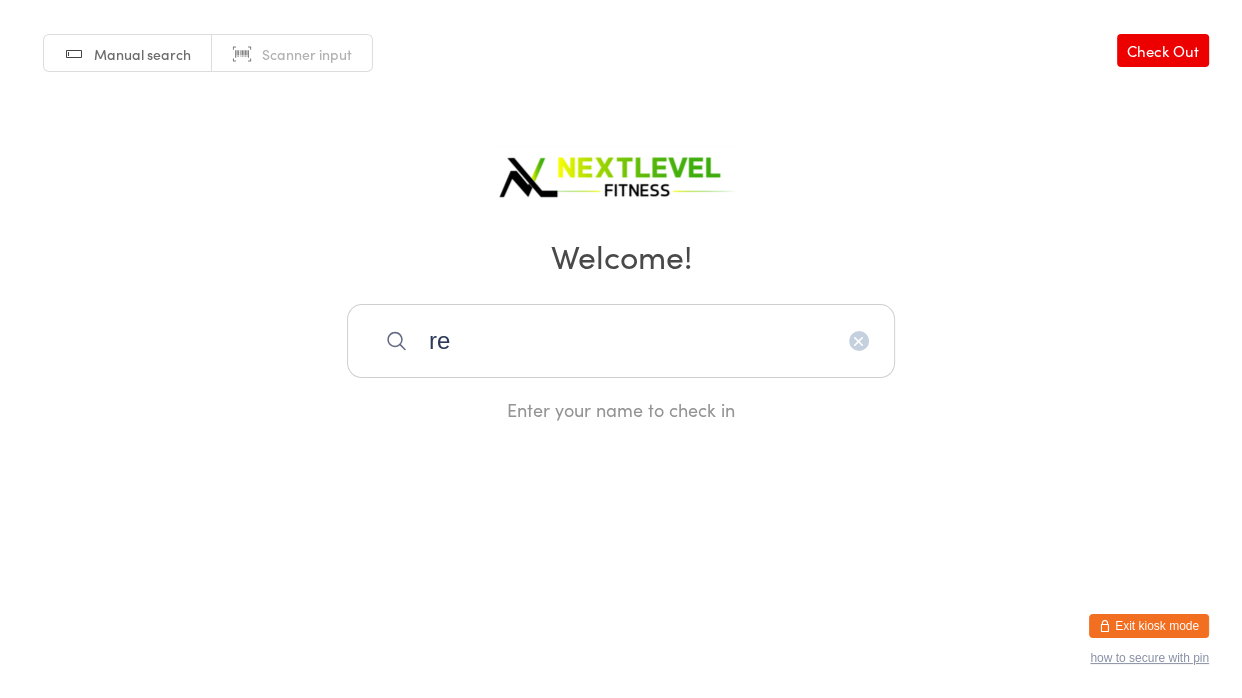 type on "r" 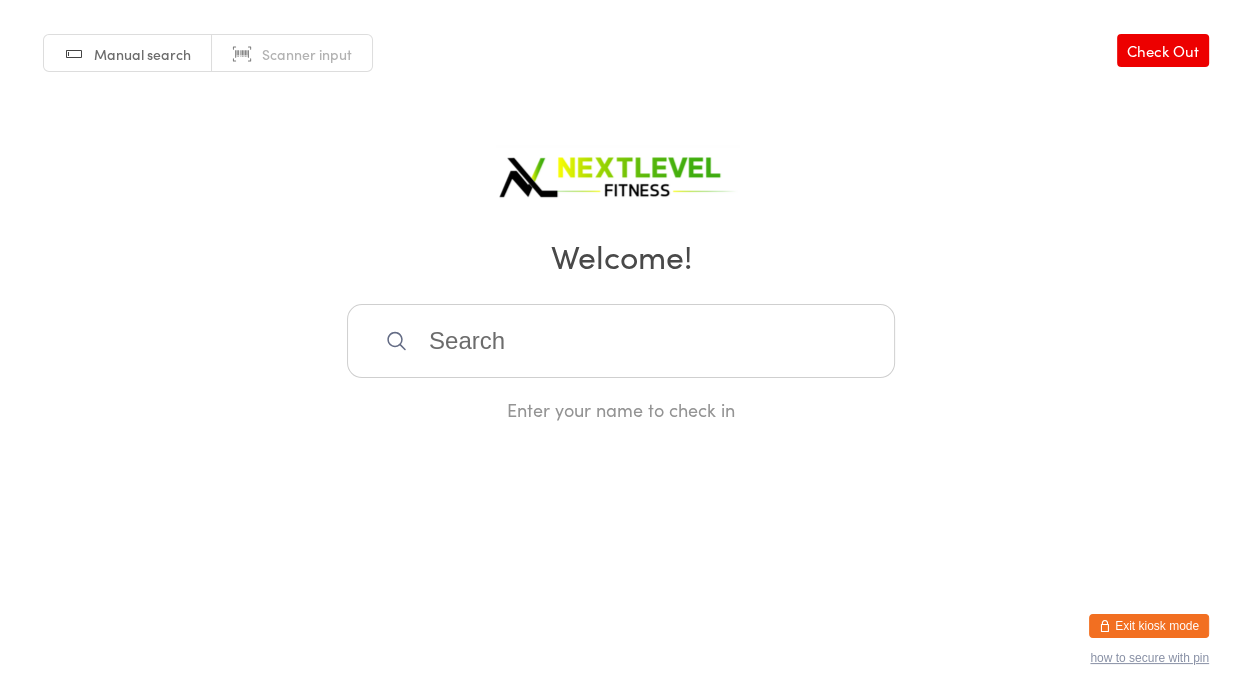 click at bounding box center (621, 341) 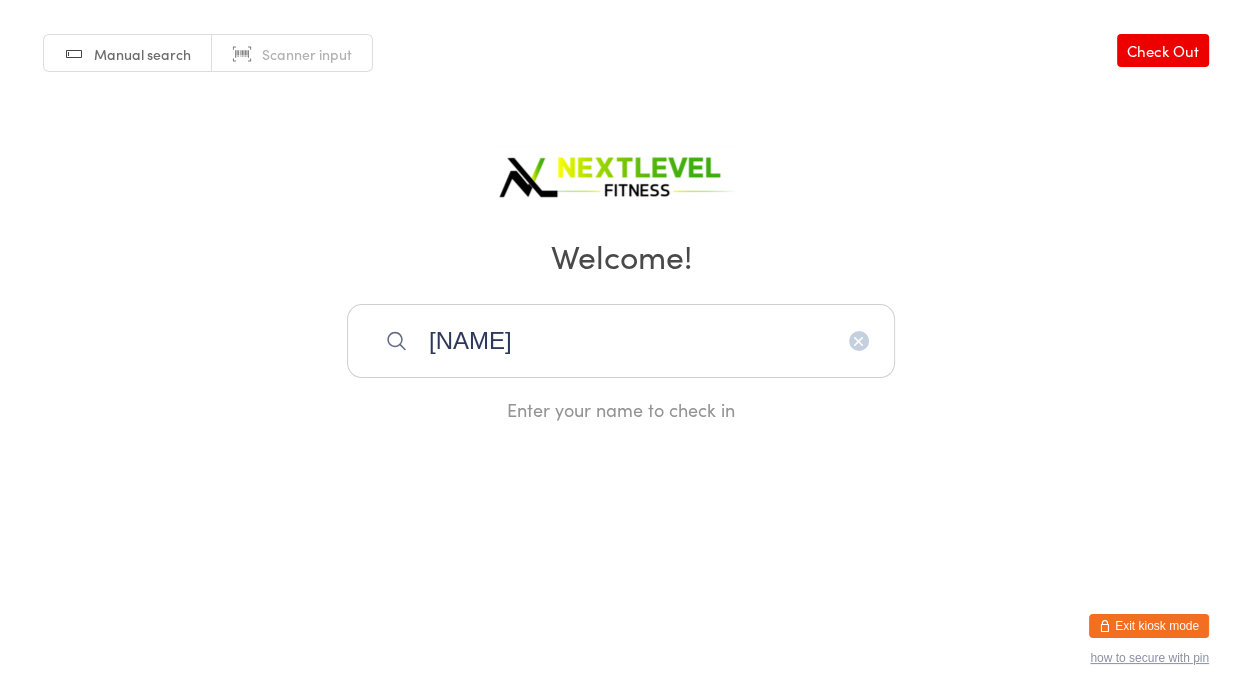 type on "[NAME]" 